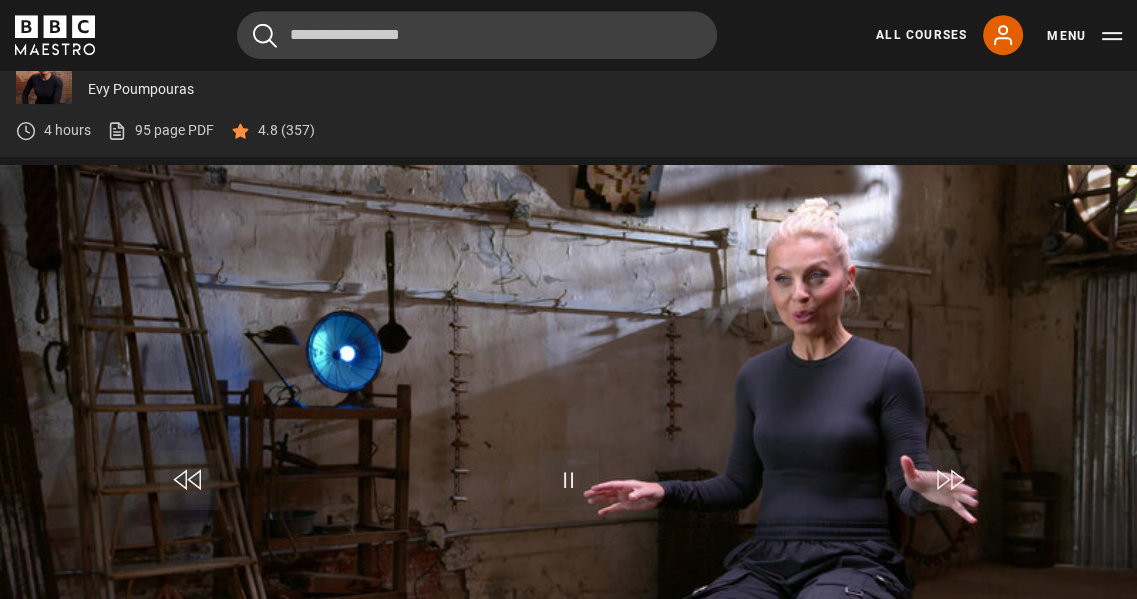 scroll, scrollTop: 0, scrollLeft: 0, axis: both 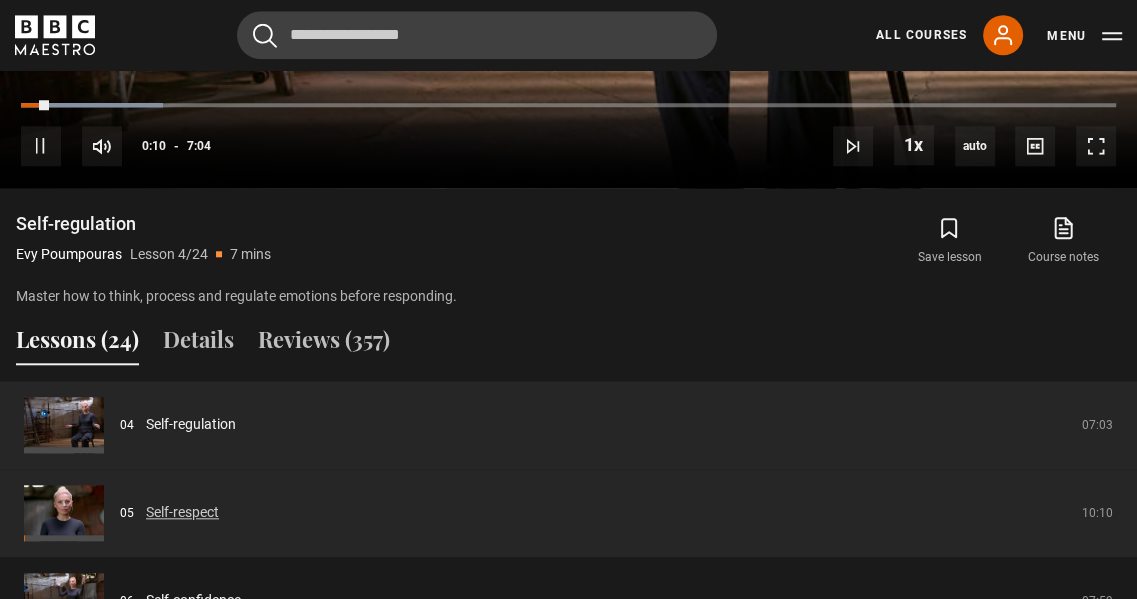 click on "Self-respect" at bounding box center [182, 512] 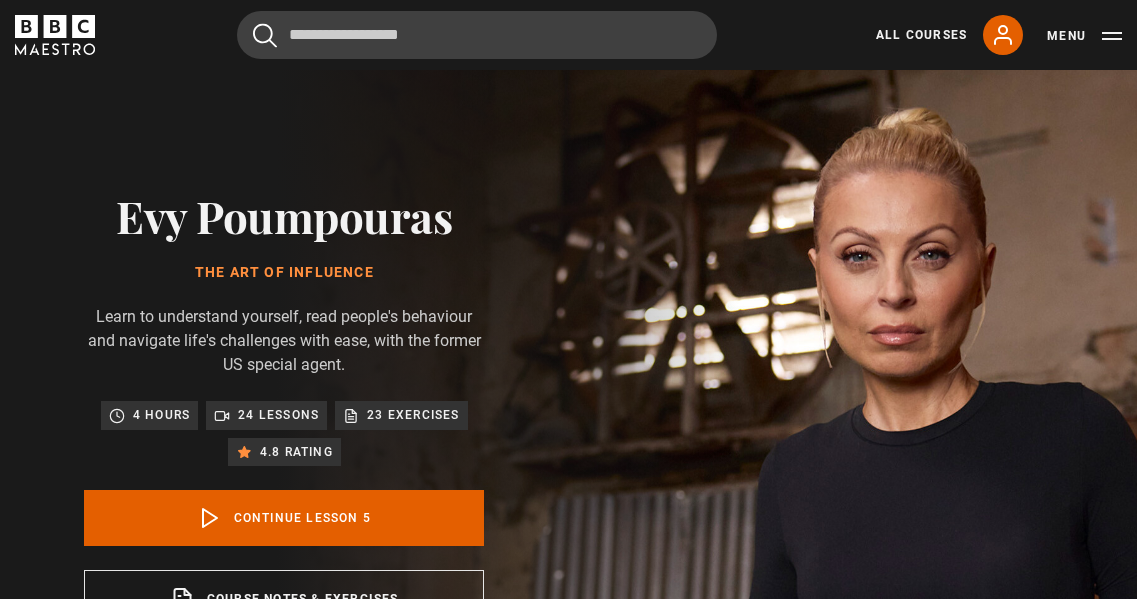 scroll, scrollTop: 748, scrollLeft: 0, axis: vertical 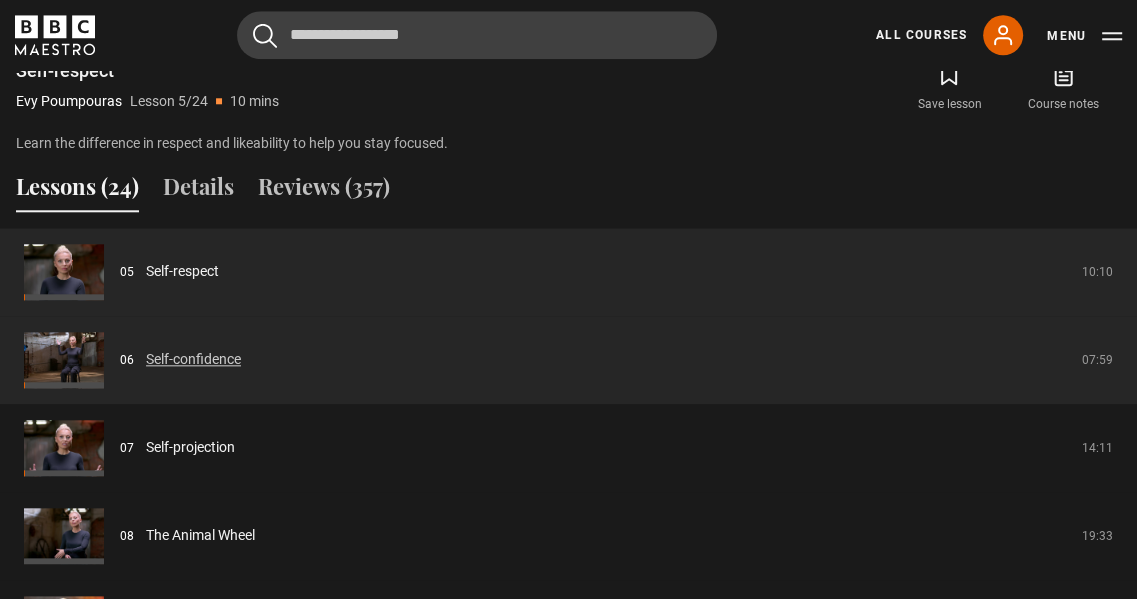 click on "Self-confidence" at bounding box center [193, 359] 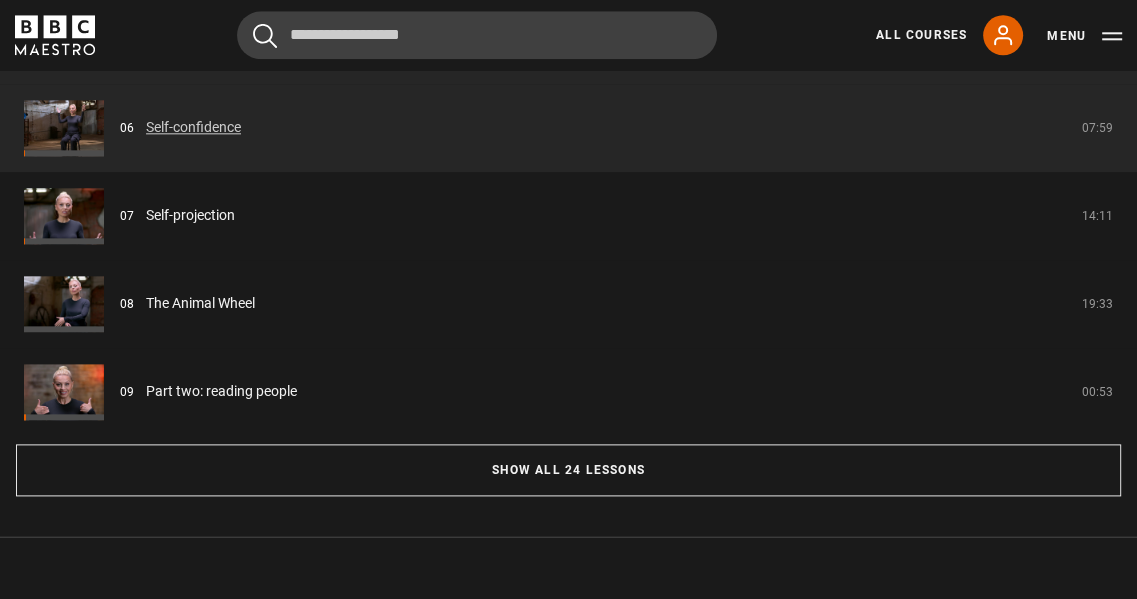 scroll, scrollTop: 1777, scrollLeft: 0, axis: vertical 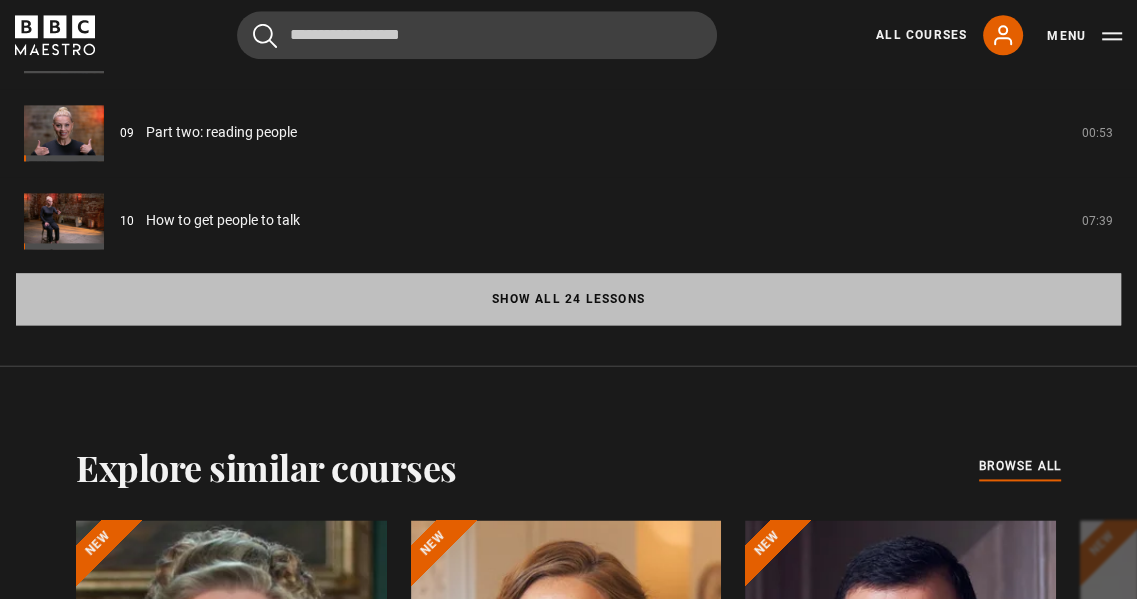 click on "Show all 24 lessons" at bounding box center (568, 299) 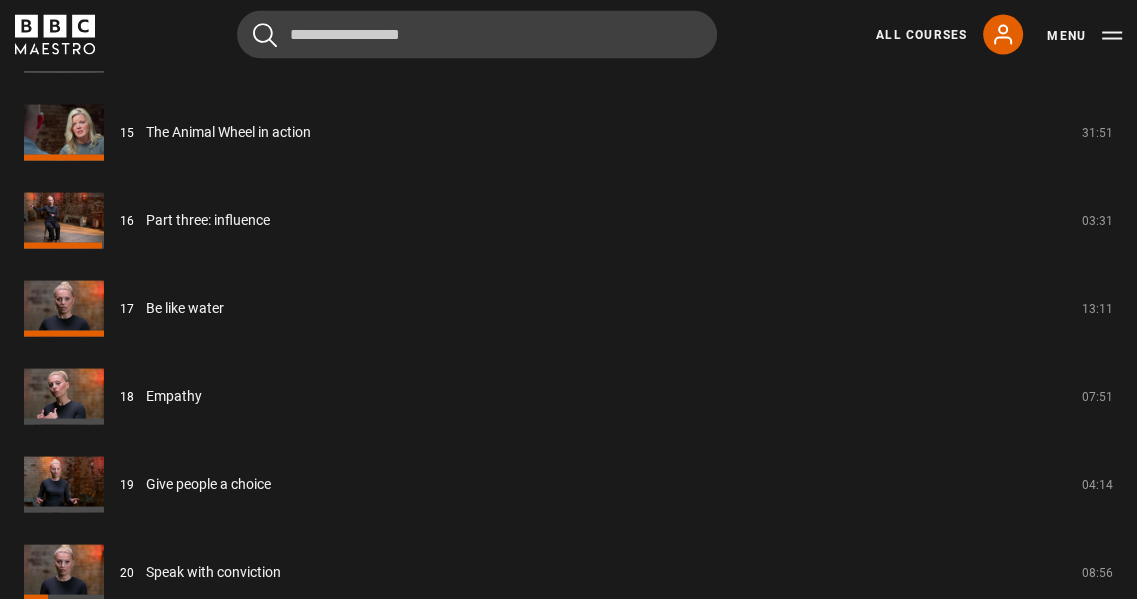scroll, scrollTop: 2991, scrollLeft: 0, axis: vertical 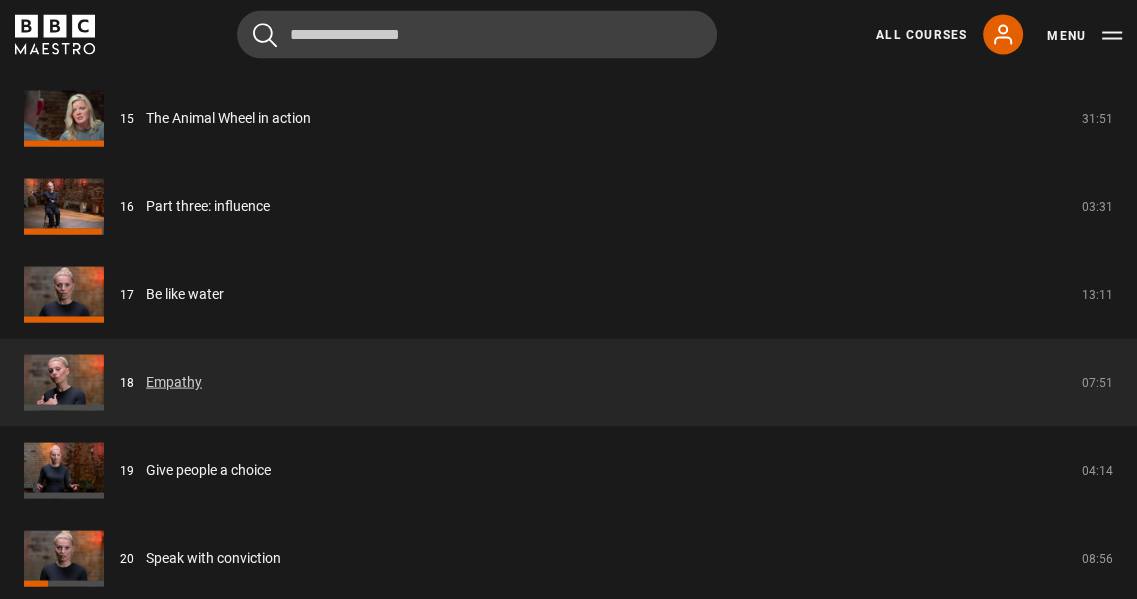 click on "Empathy" at bounding box center (174, 382) 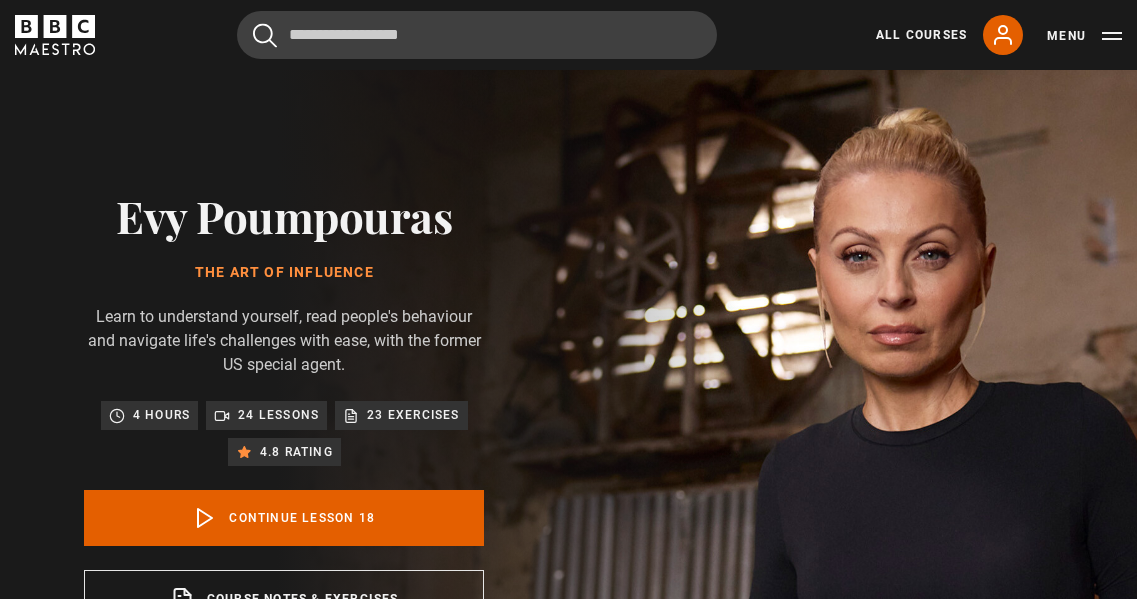 scroll, scrollTop: 748, scrollLeft: 0, axis: vertical 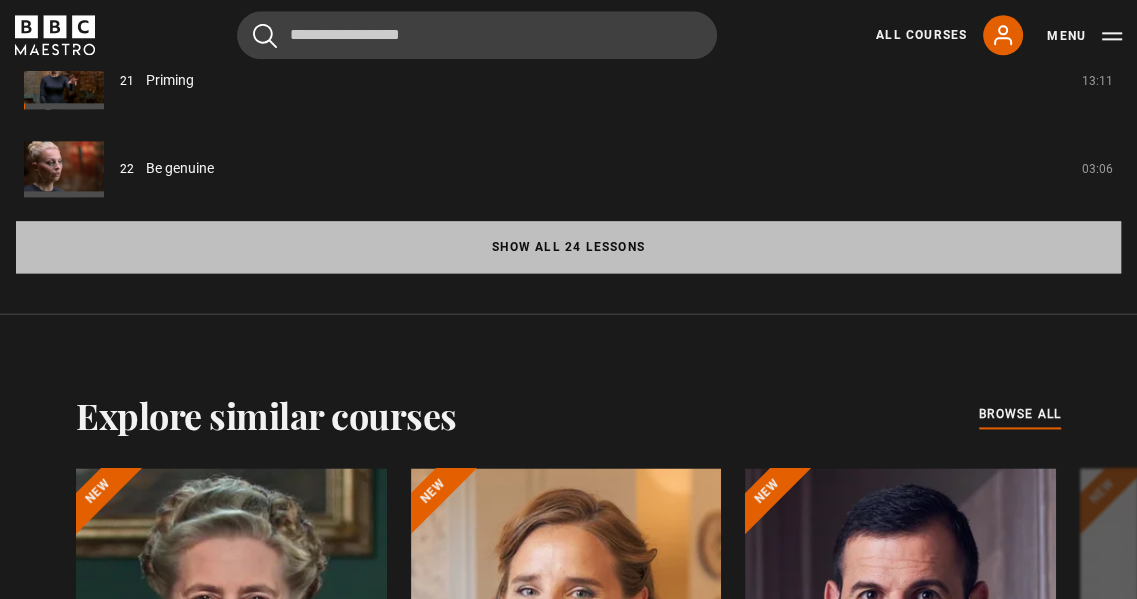 click on "Show all 24 lessons" at bounding box center [568, 247] 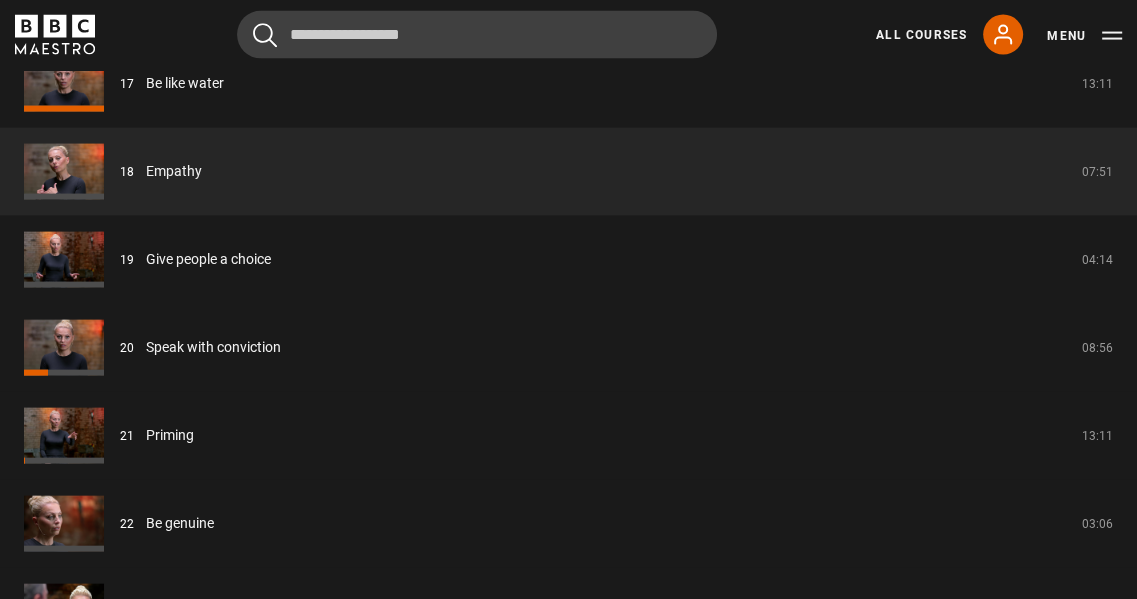 scroll, scrollTop: 3195, scrollLeft: 0, axis: vertical 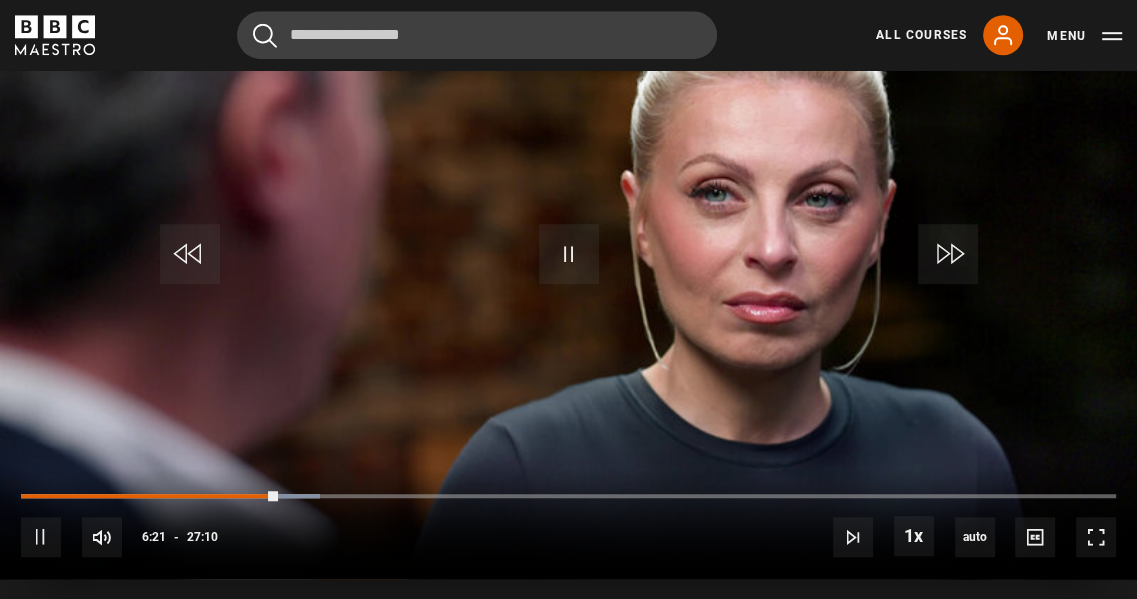 click on "10s Skip Back 10 seconds Pause 10s Skip Forward 10 seconds Loaded :  27.33% 06:22 Pause Mute Current Time  6:21 - Duration  27:10
Evy Poumpouras
Lesson 23
How to influence like a special agent
1x Playback Rate 2x 1.5x 1x , selected 0.5x auto Quality 360p 720p 1080p 2160p Auto , selected Captions captions off , selected English  Captions" at bounding box center (568, 523) 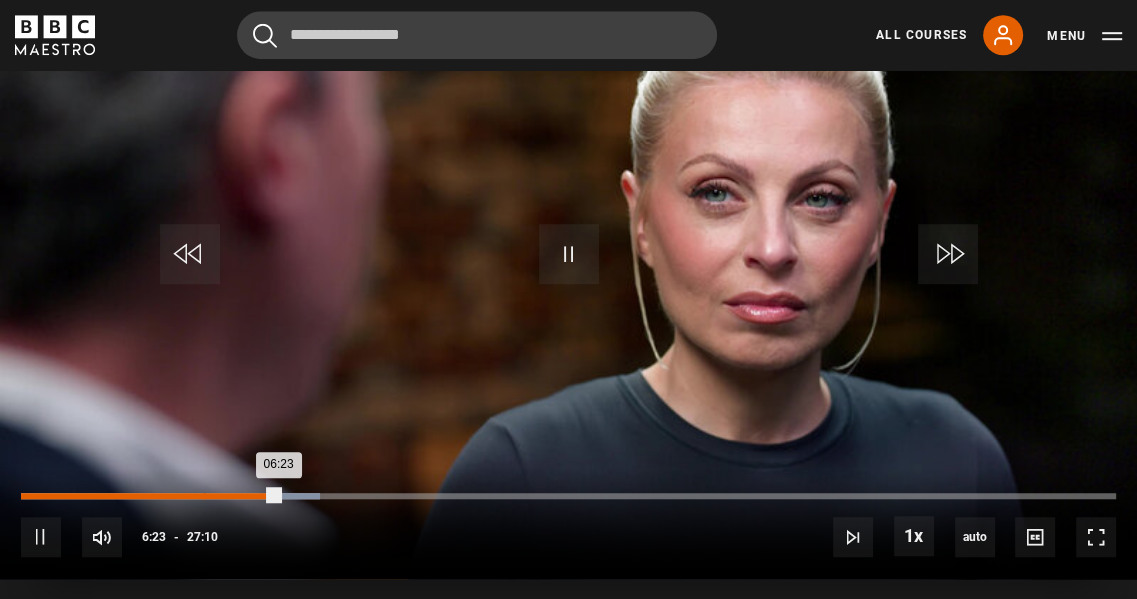 click on "Loaded :  27.33% 04:30 06:23" at bounding box center [568, 496] 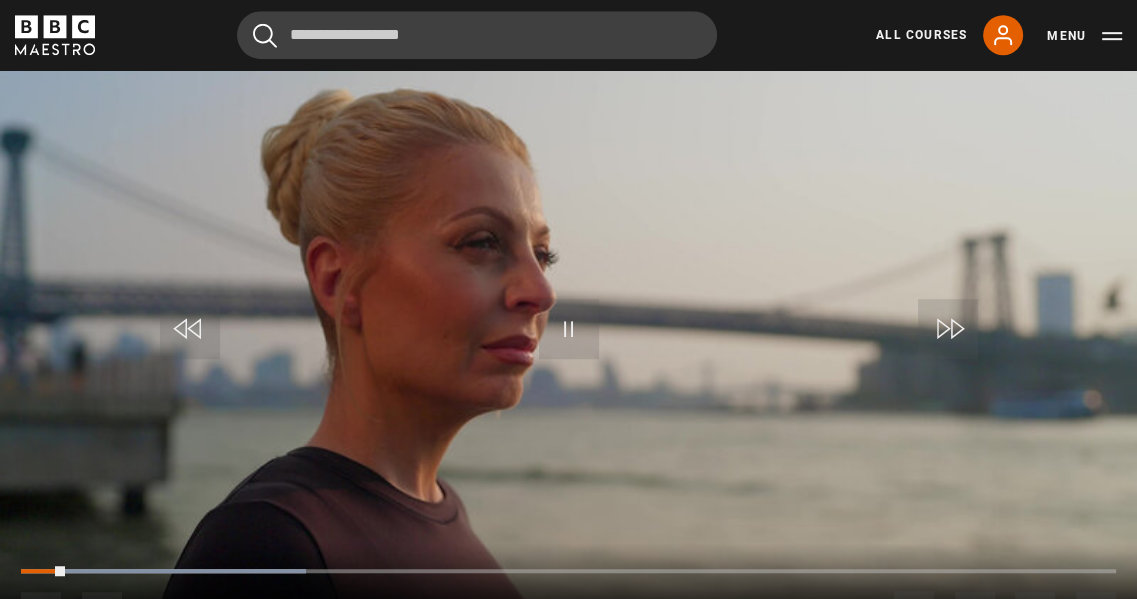 scroll, scrollTop: 900, scrollLeft: 0, axis: vertical 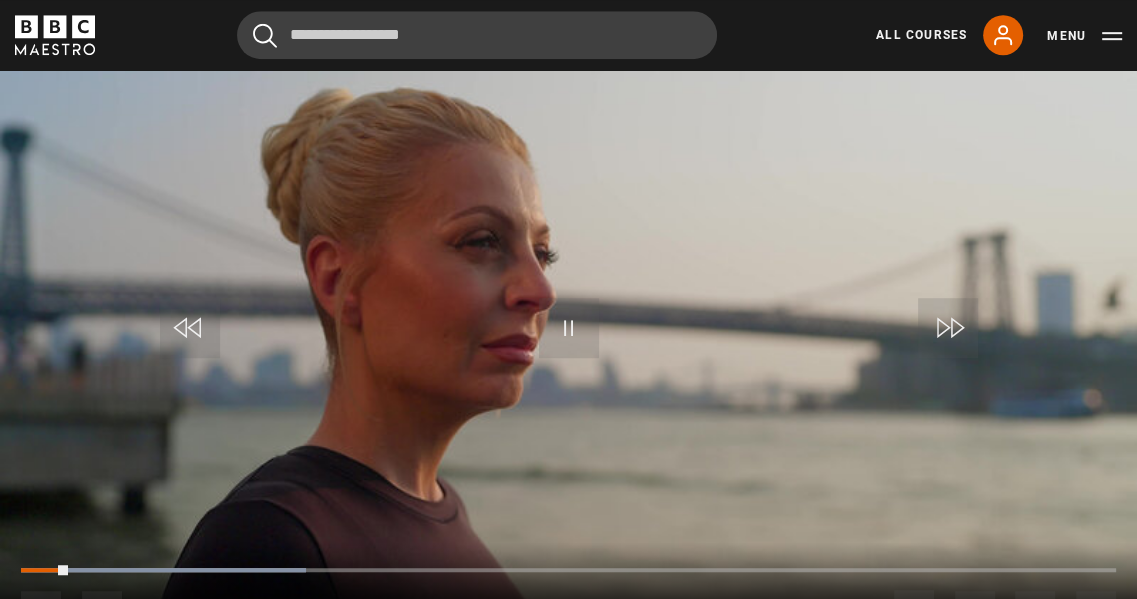 click at bounding box center (568, 333) 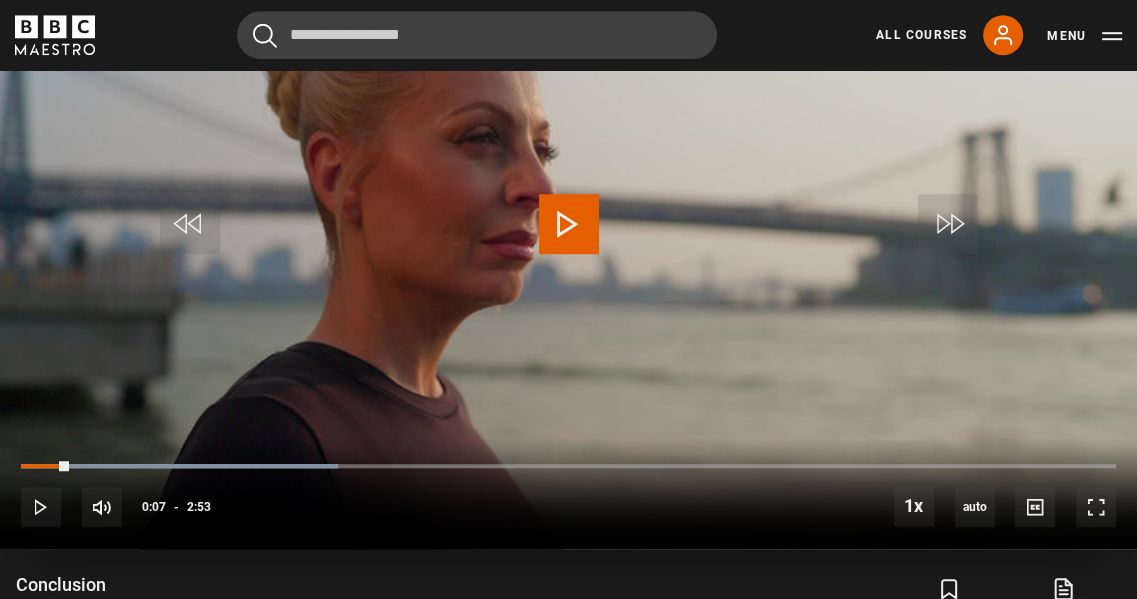 scroll, scrollTop: 1011, scrollLeft: 0, axis: vertical 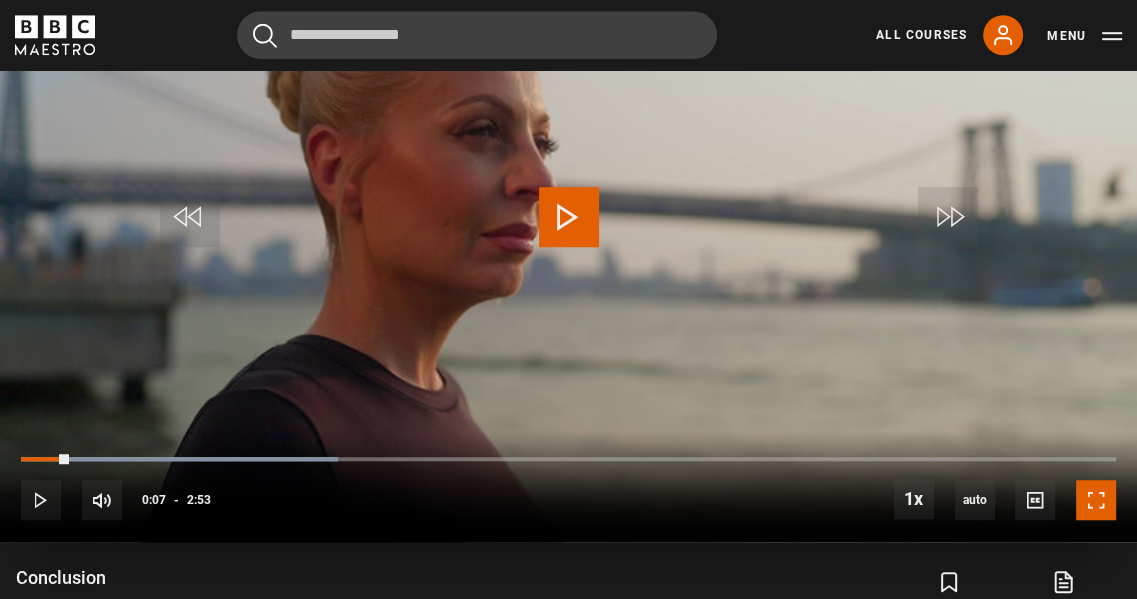 click at bounding box center (1096, 500) 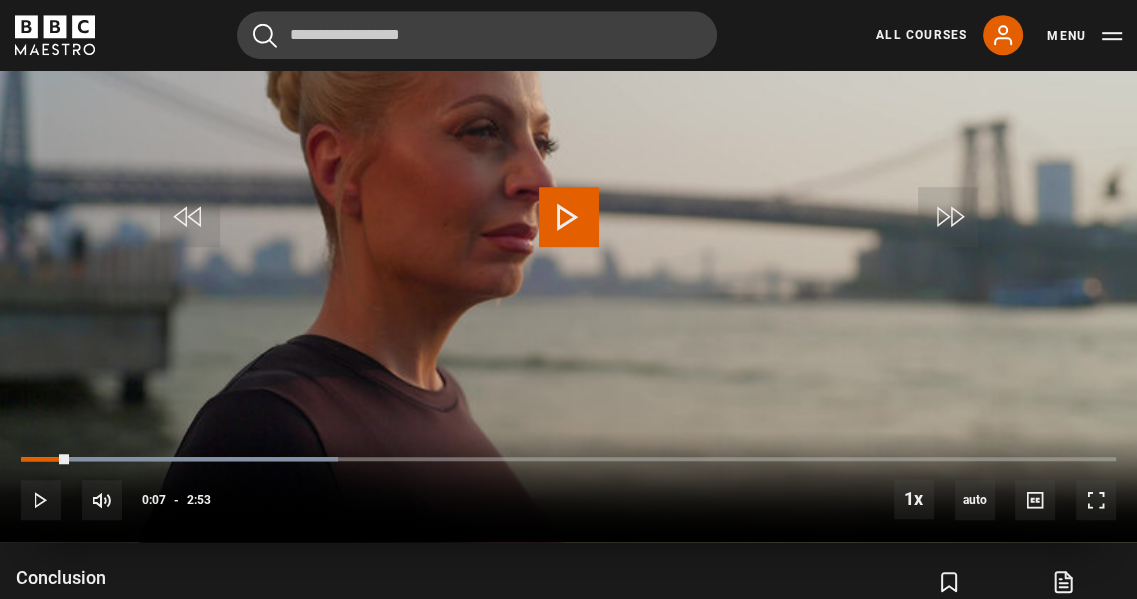 scroll, scrollTop: 953, scrollLeft: 0, axis: vertical 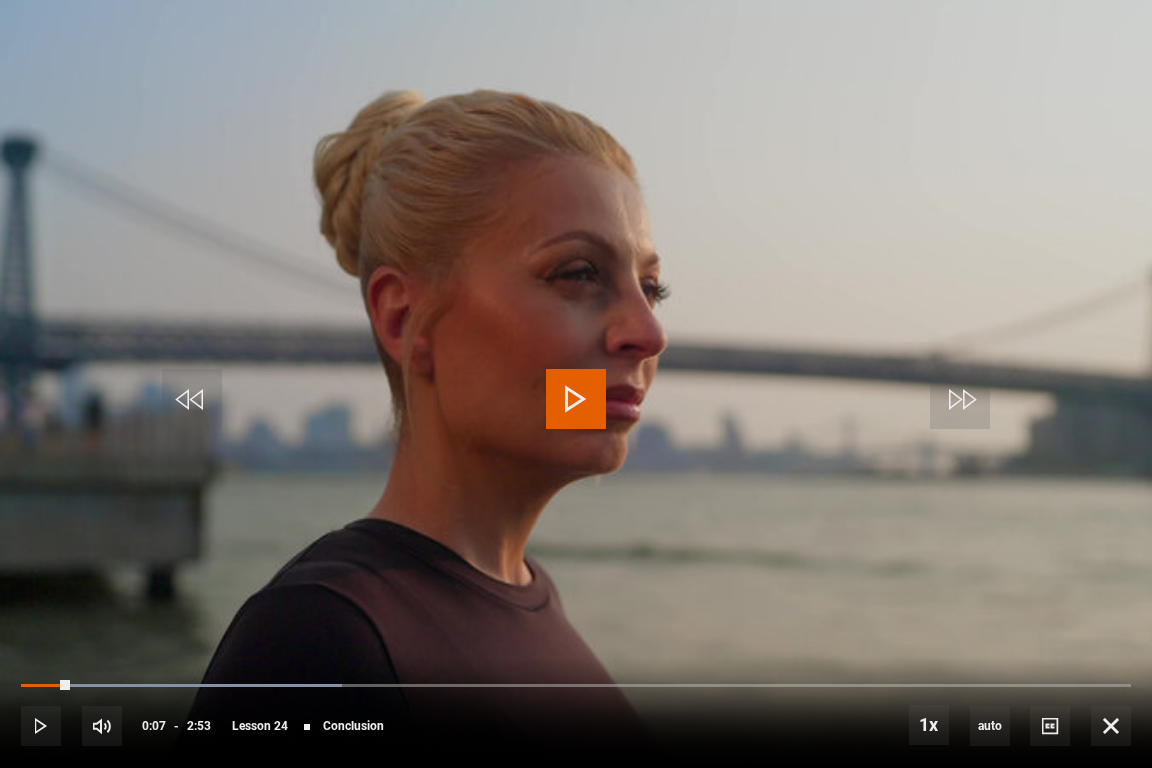 click at bounding box center [576, 384] 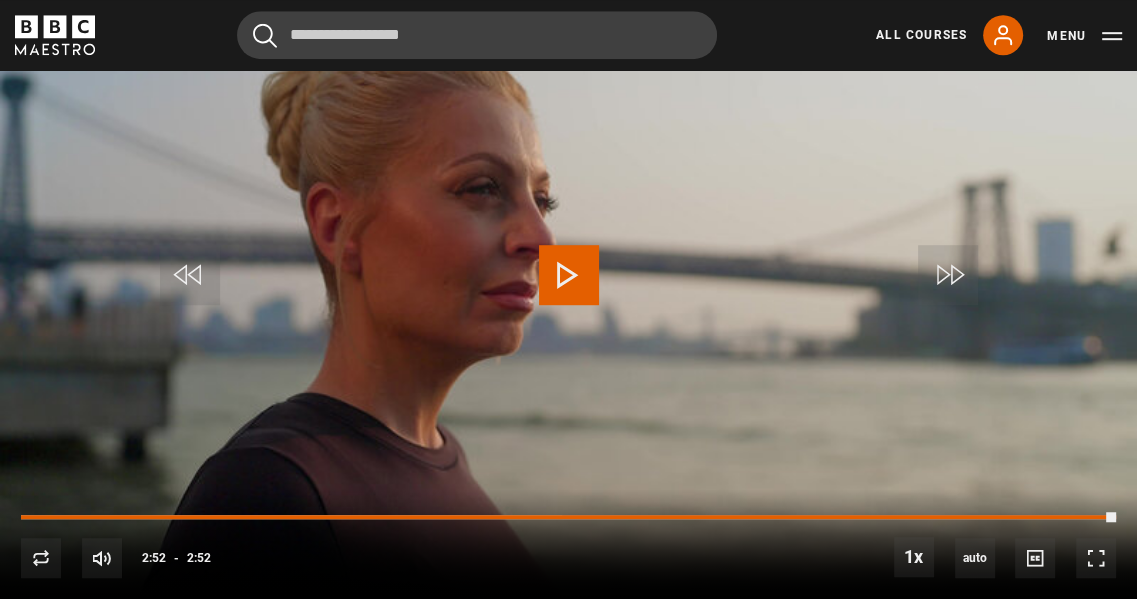 click 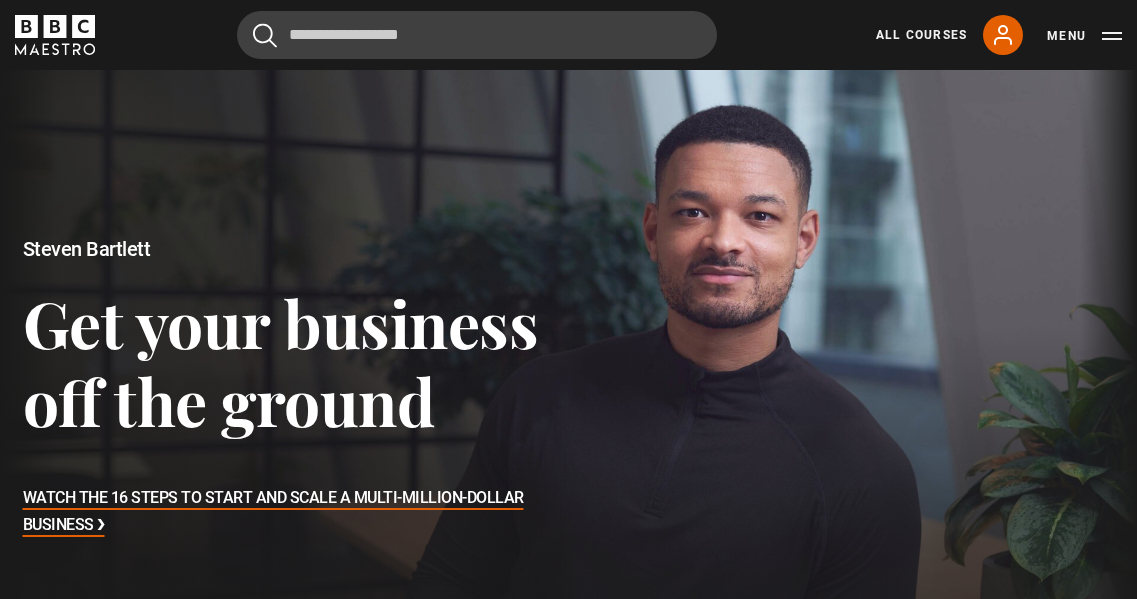 scroll, scrollTop: 0, scrollLeft: 0, axis: both 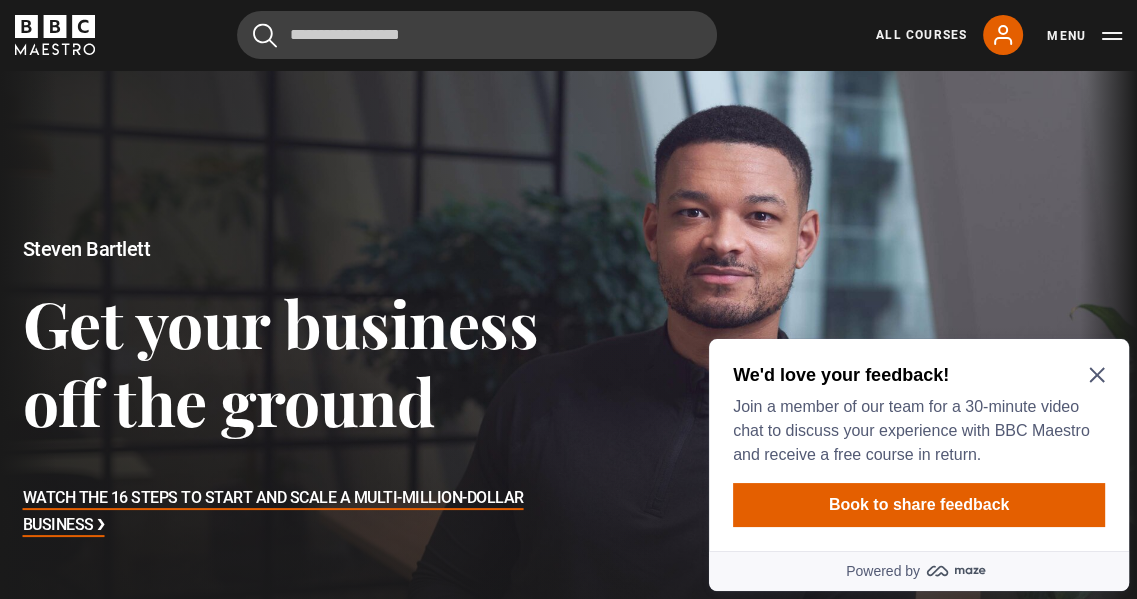 click 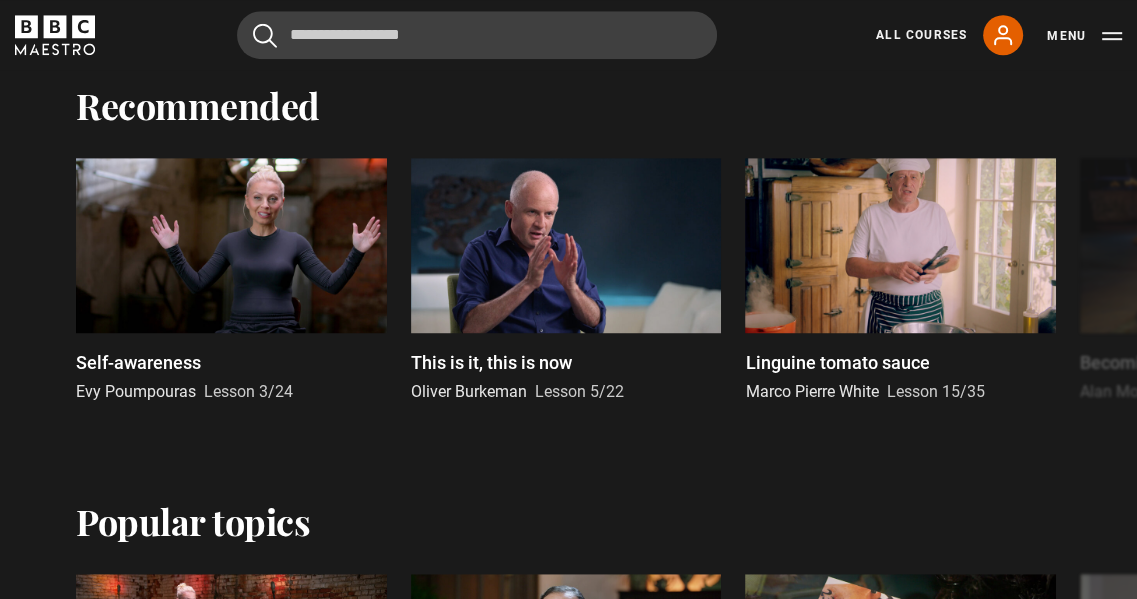 scroll, scrollTop: 948, scrollLeft: 0, axis: vertical 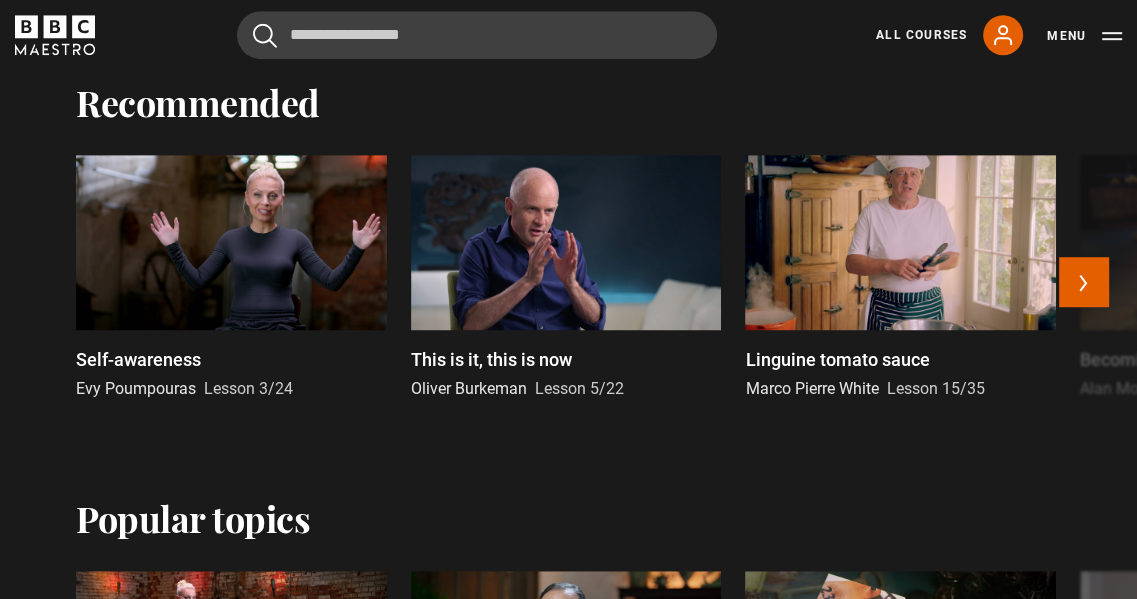 click at bounding box center [566, 242] 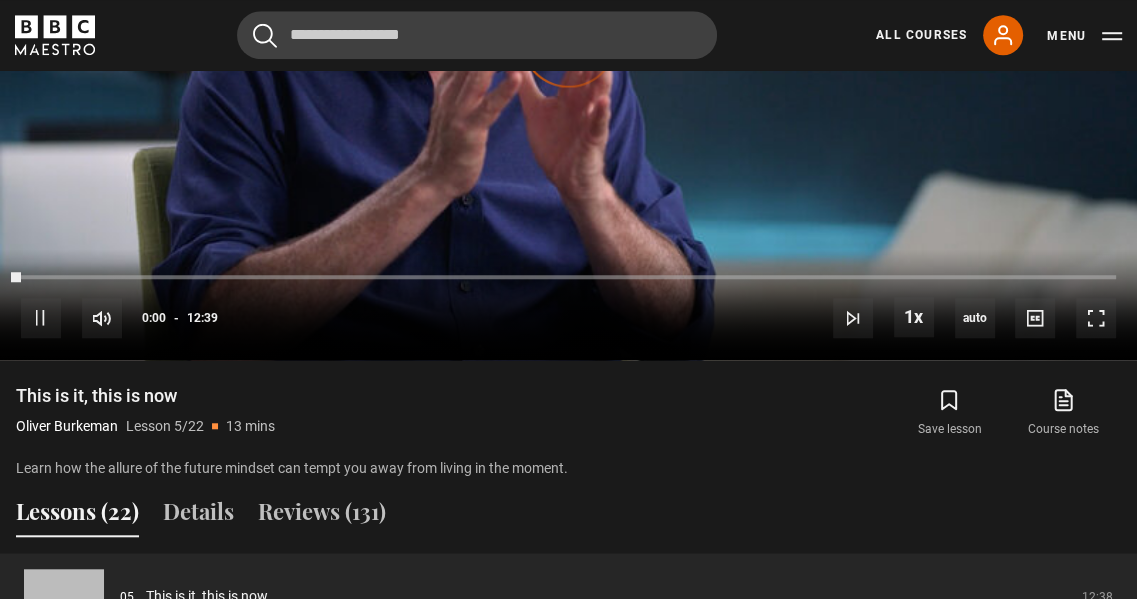 scroll, scrollTop: 0, scrollLeft: 0, axis: both 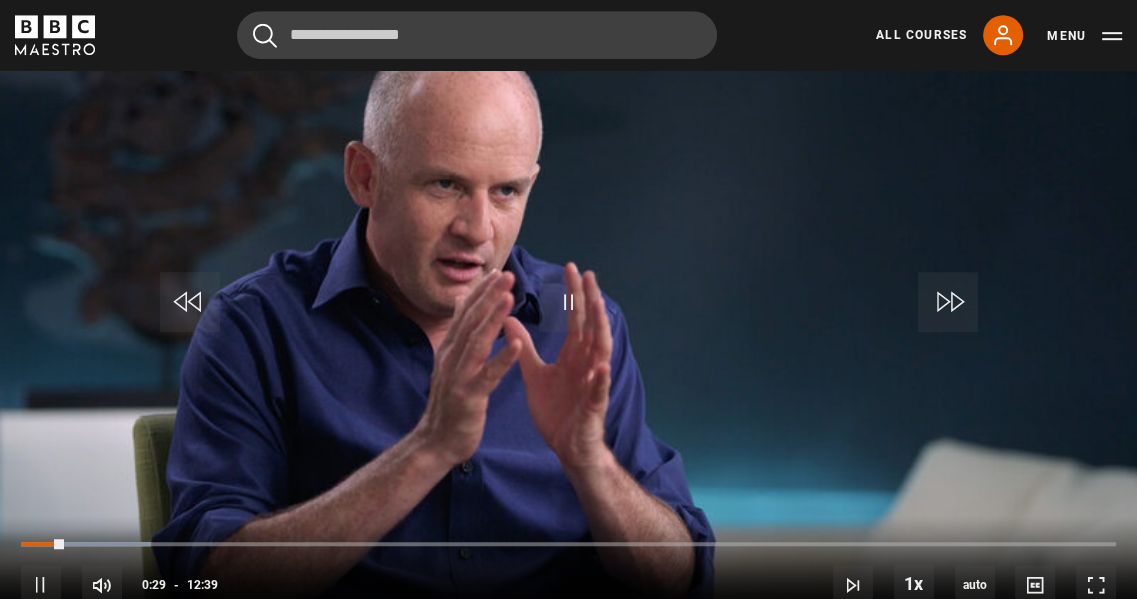 click 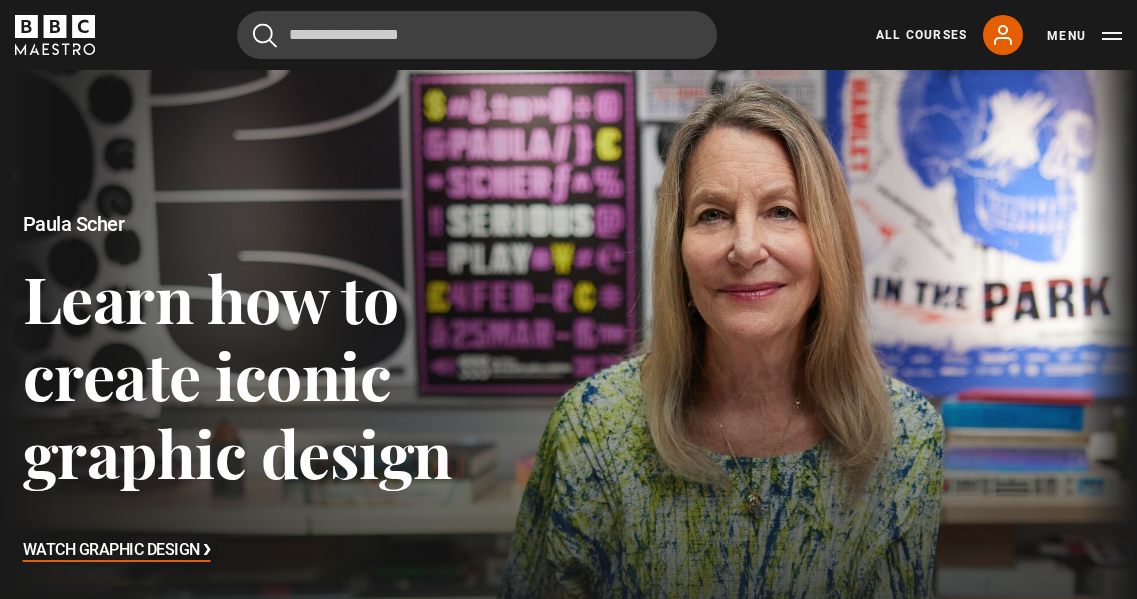 scroll, scrollTop: 0, scrollLeft: 0, axis: both 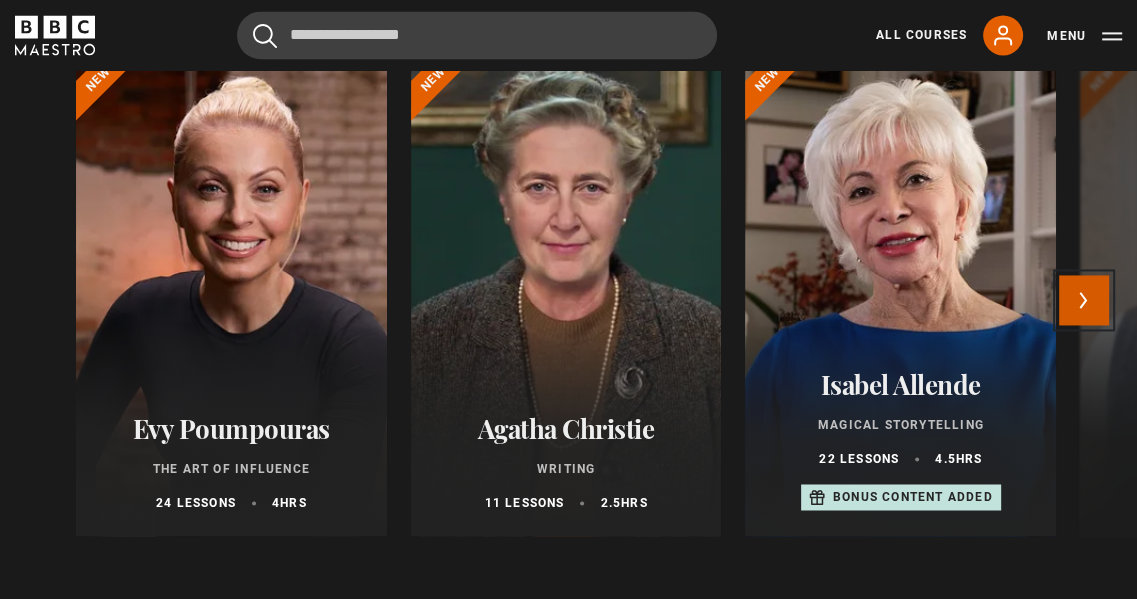 click on "Next" at bounding box center [1084, 300] 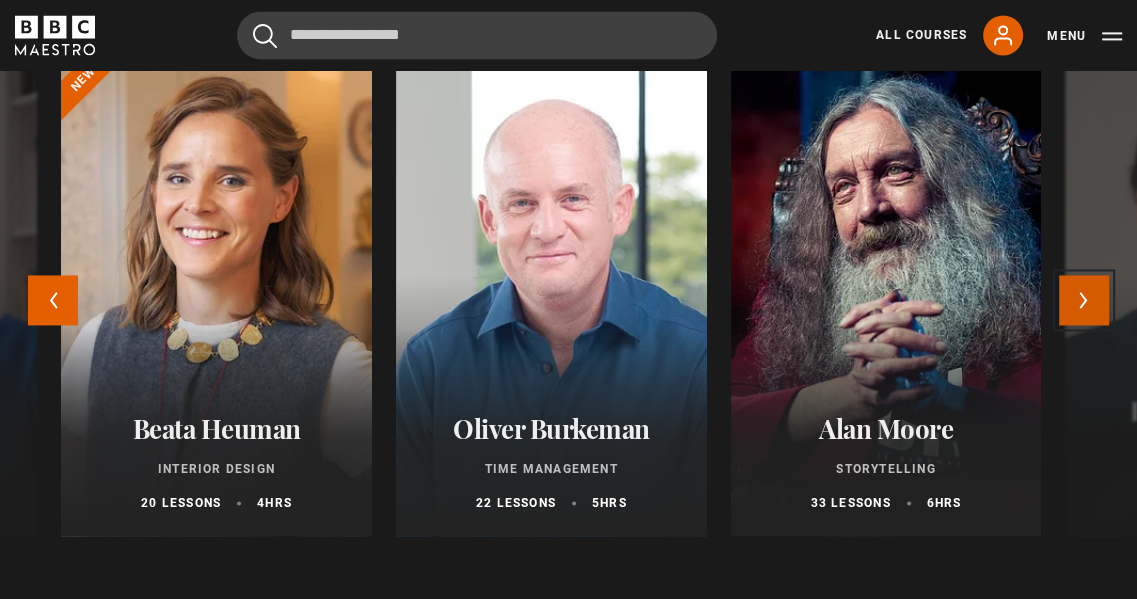 click on "Next" at bounding box center (1084, 300) 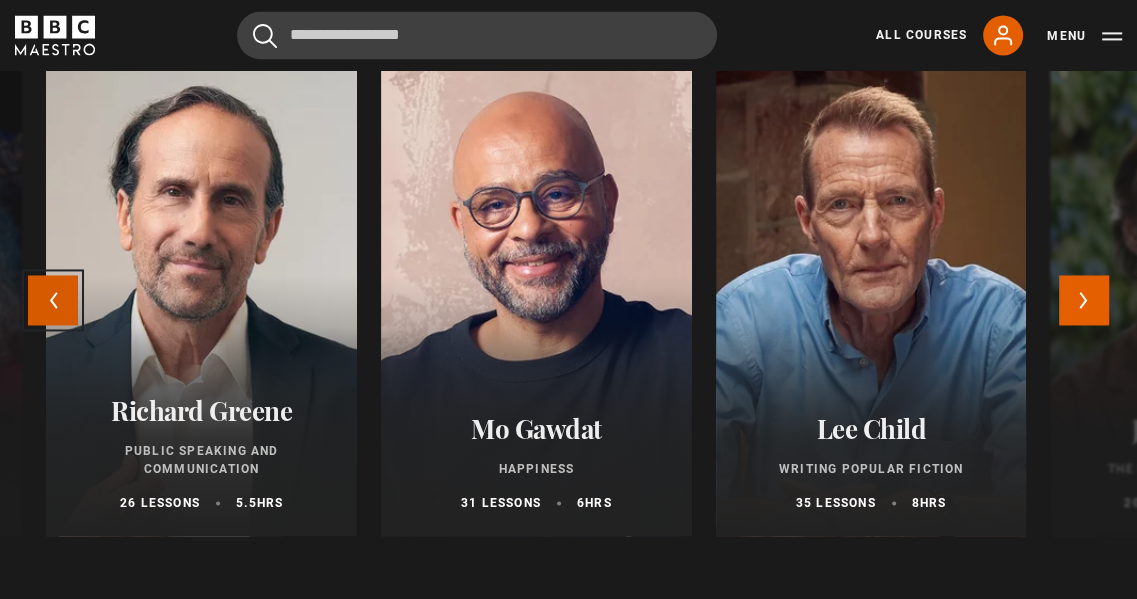 click on "Previous" at bounding box center (53, 300) 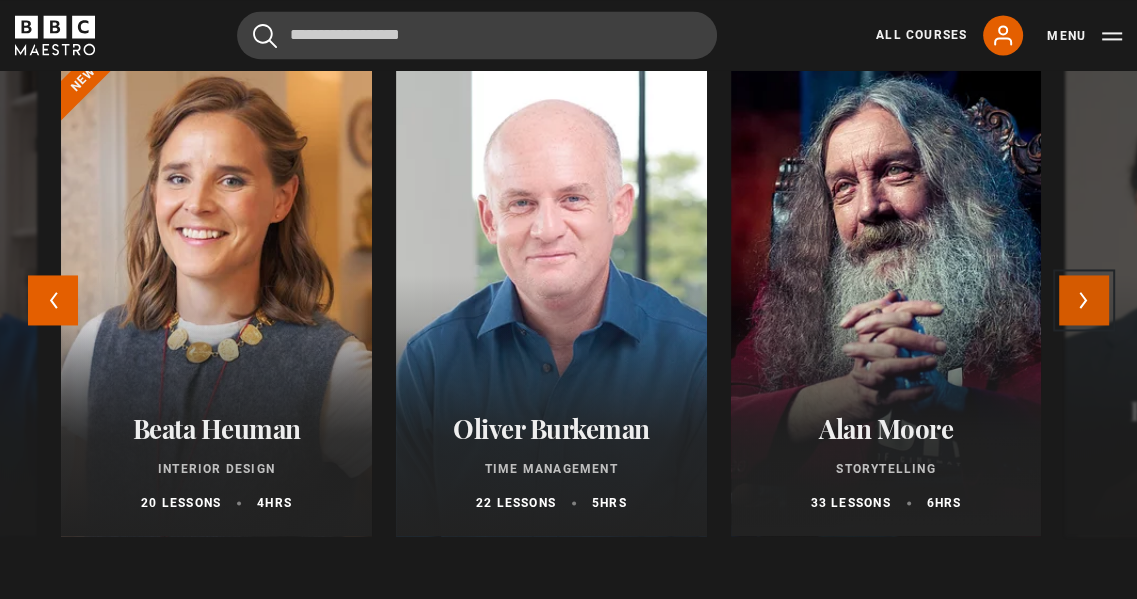 click on "Next" at bounding box center (1084, 300) 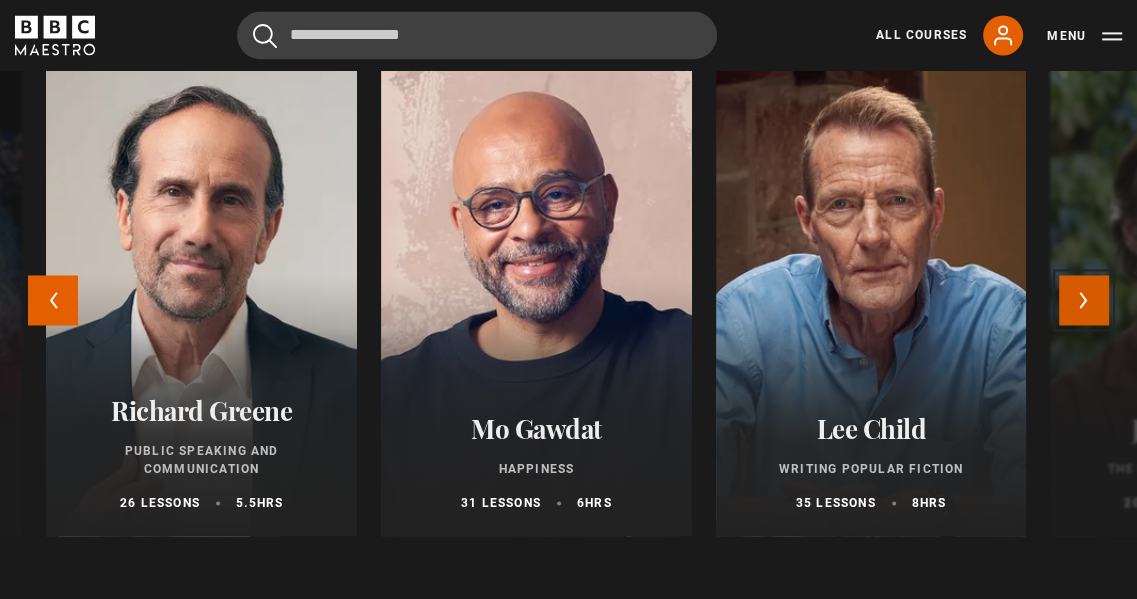click on "Next" at bounding box center [1084, 300] 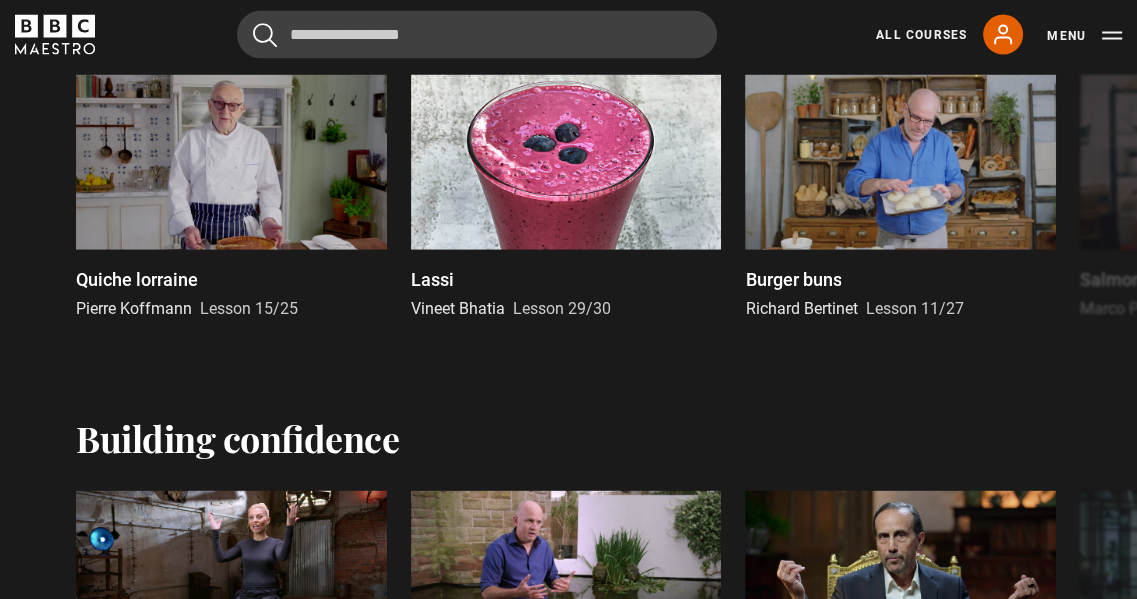 scroll, scrollTop: 2923, scrollLeft: 0, axis: vertical 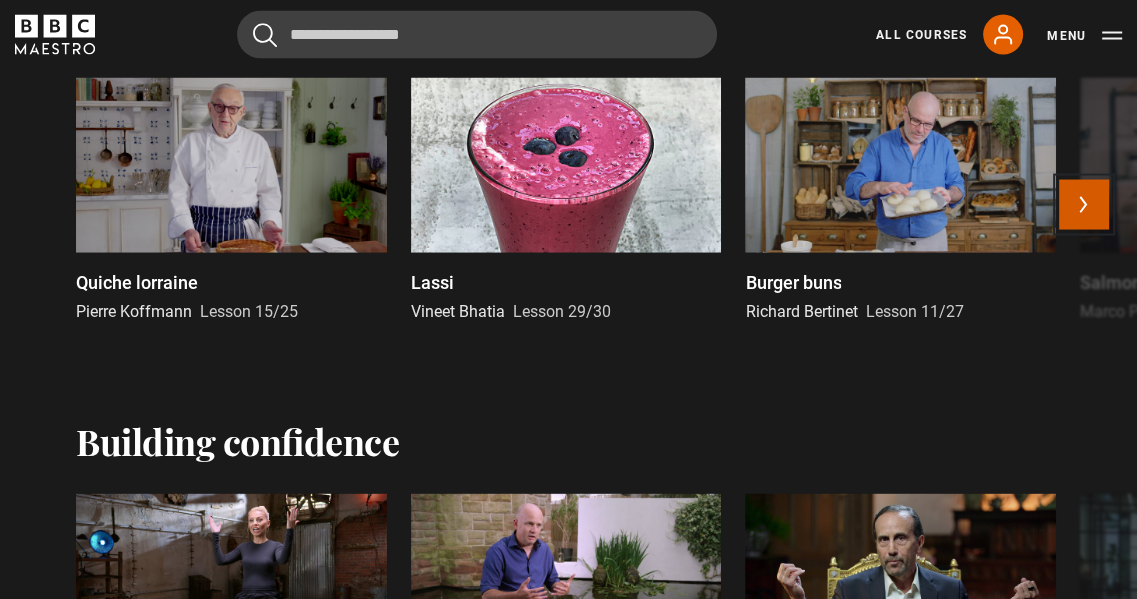 click on "Next" at bounding box center [1084, 205] 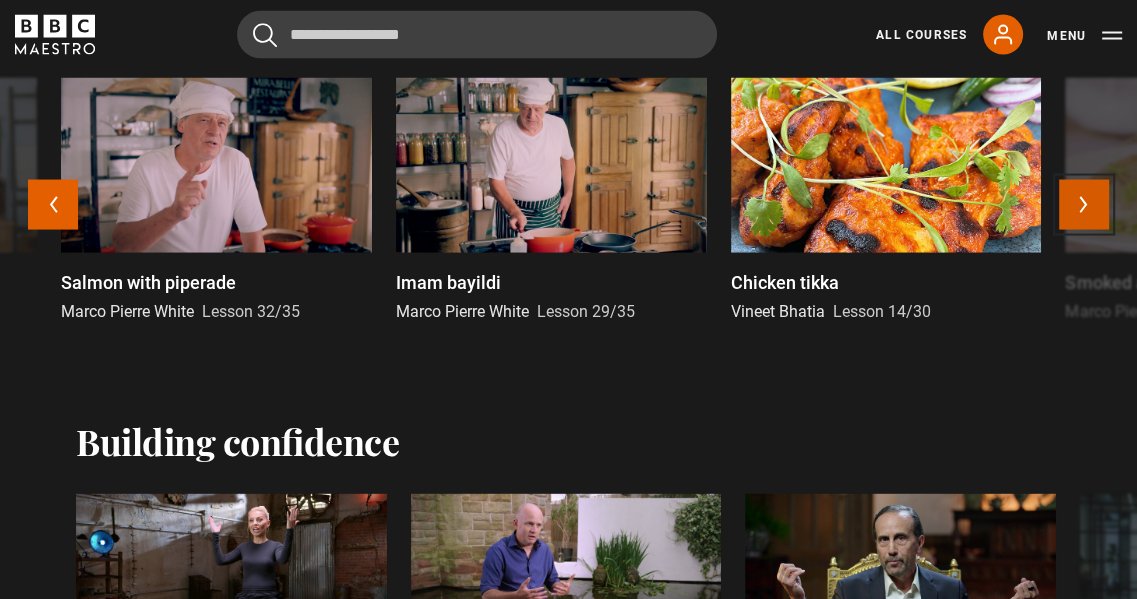 click on "Next" at bounding box center (1084, 205) 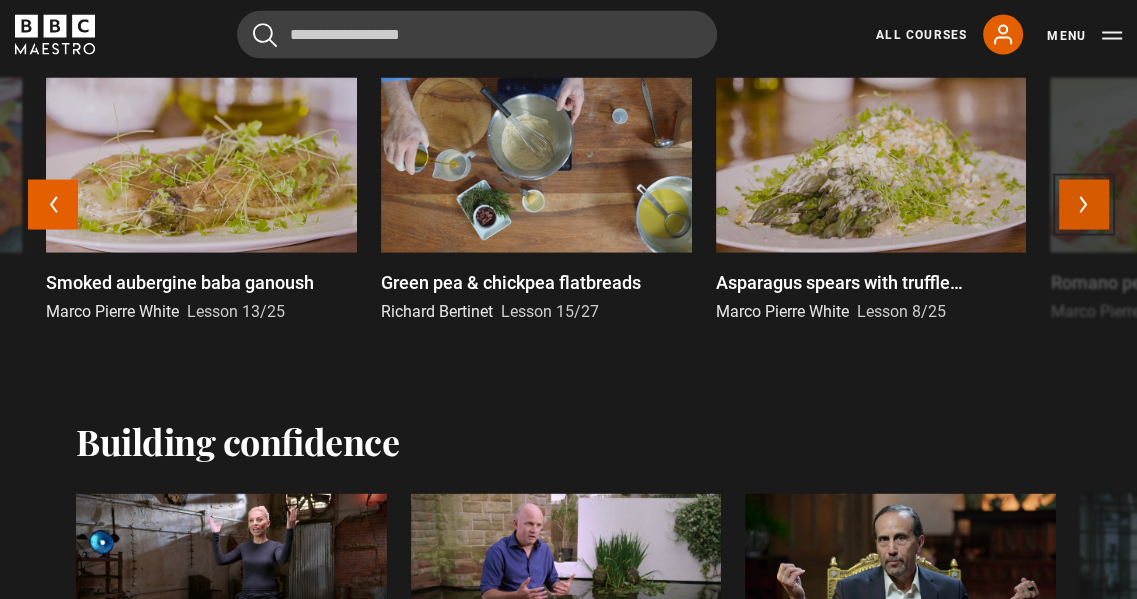 click on "Next" at bounding box center (1084, 205) 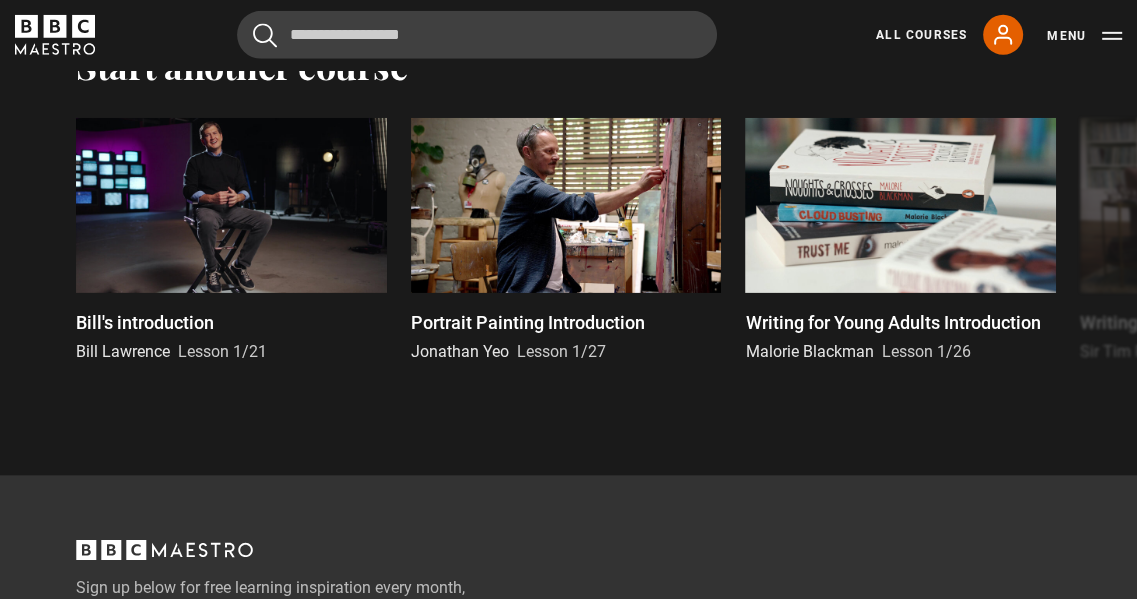 scroll, scrollTop: 4779, scrollLeft: 0, axis: vertical 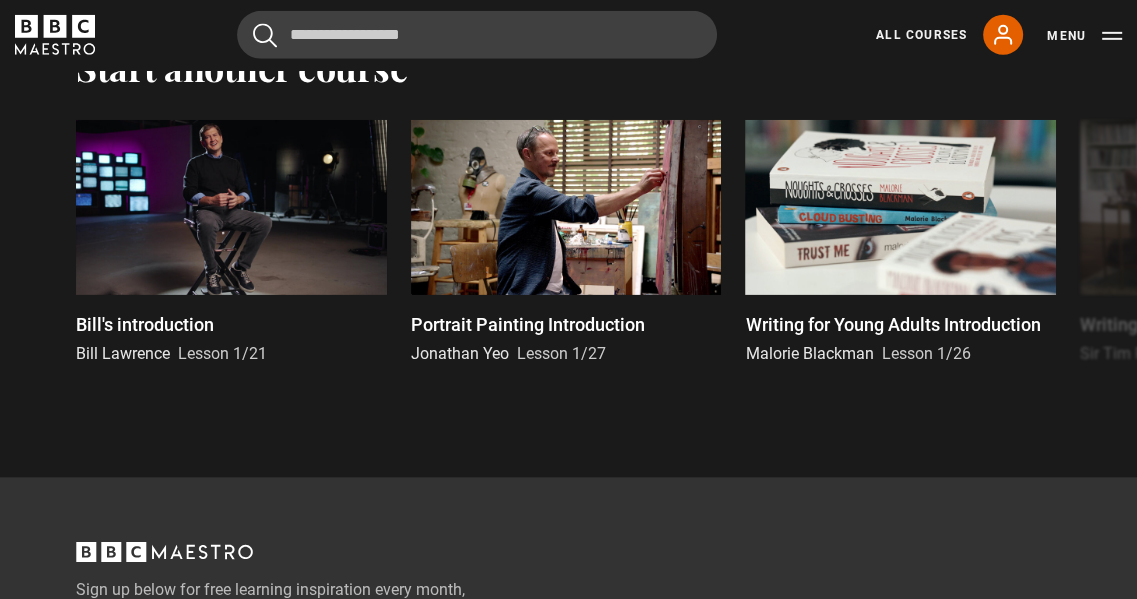 click on "Recommended
Self-awareness
Evy Poumpouras
Lesson 3/24
This is it, this is now
Oliver Burkeman
Lesson 5/22
Linguine tomato sauce
Marco Pierre White
Lesson 15/35
Becoming a writer
Alan Moore
Lesson 3/33
Build Self-belief
Steven Bartlett
Lesson 4/18
What is happiness?
Mo Gawdat
Lesson 3/31
Ideas
Agatha Christie
Lesson 4/12
Find your expression
Beata Heuman
Lesson 2/20
Healthy habit formation
Dr Rangan Chatterjee
Lesson 2/24
Chicken biriyani
Vineet Bhatia
Lesson 26/30
Previous
Next
Popular topics
How to get people to talk
Evy Poumpouras
Lesson 10/24
Authentic passion
Richard  Greene
Lesson 10/26" at bounding box center (568, -1637) 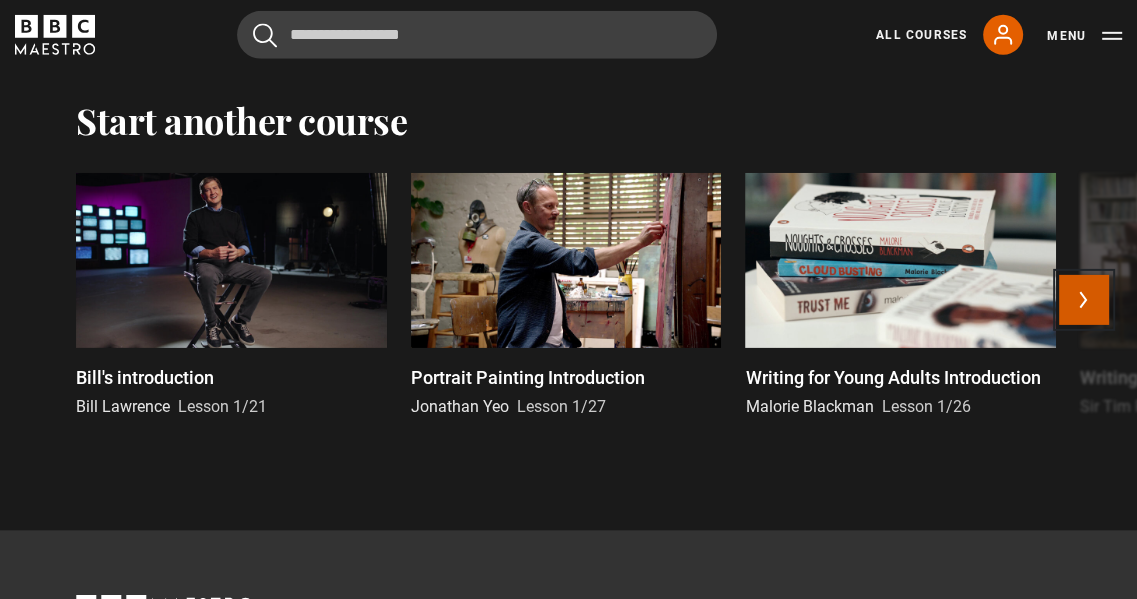click on "Next" at bounding box center [1084, 300] 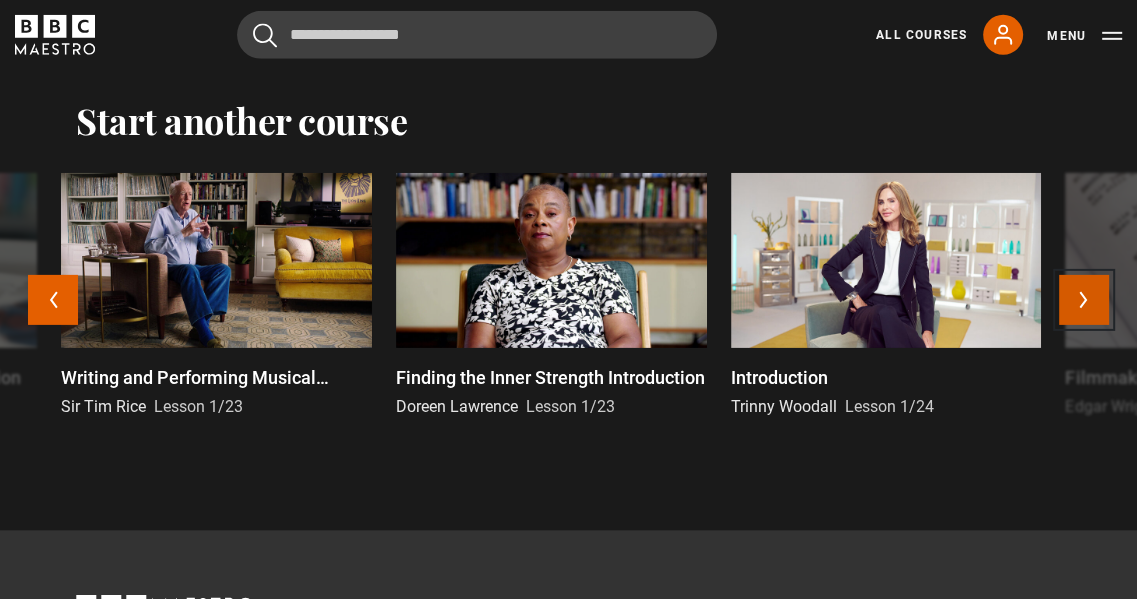 click on "Next" at bounding box center (1084, 300) 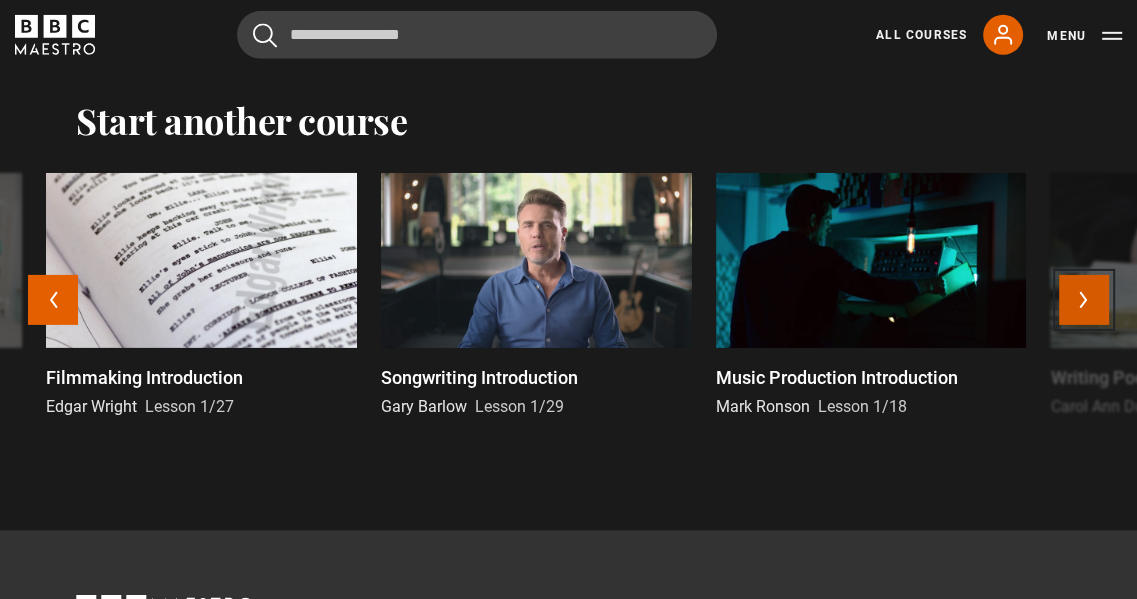 click on "Next" at bounding box center (1084, 300) 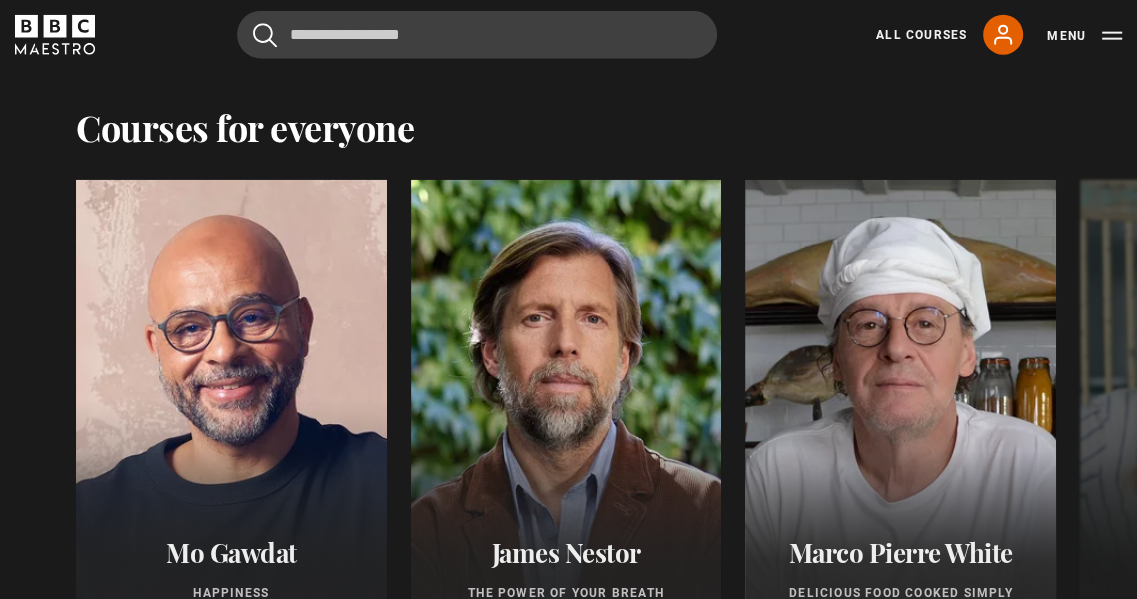 scroll, scrollTop: 3648, scrollLeft: 0, axis: vertical 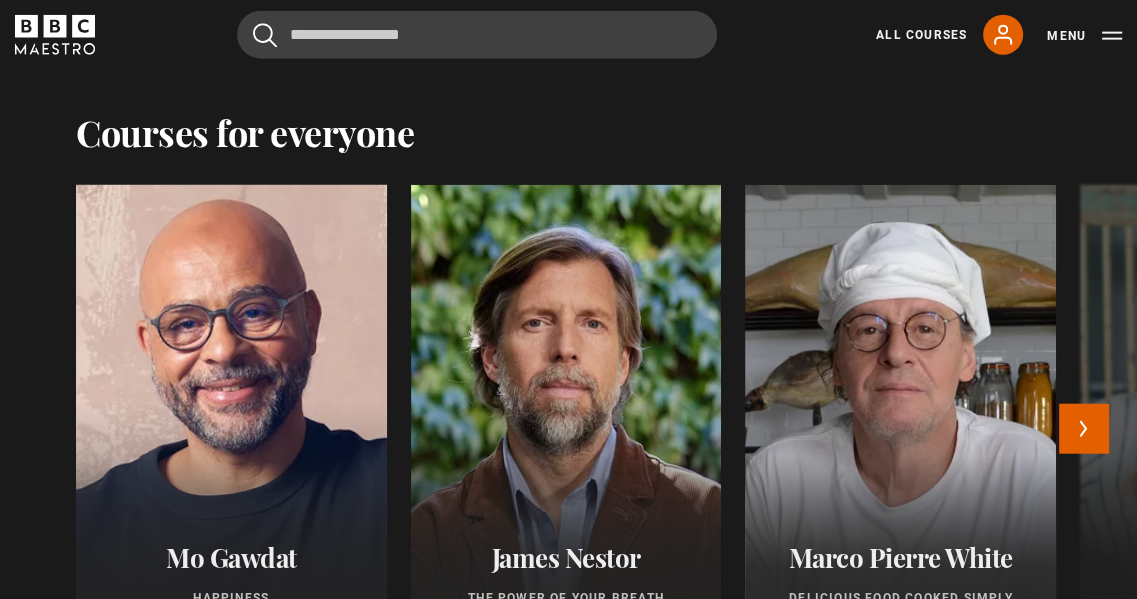 click at bounding box center [231, 425] 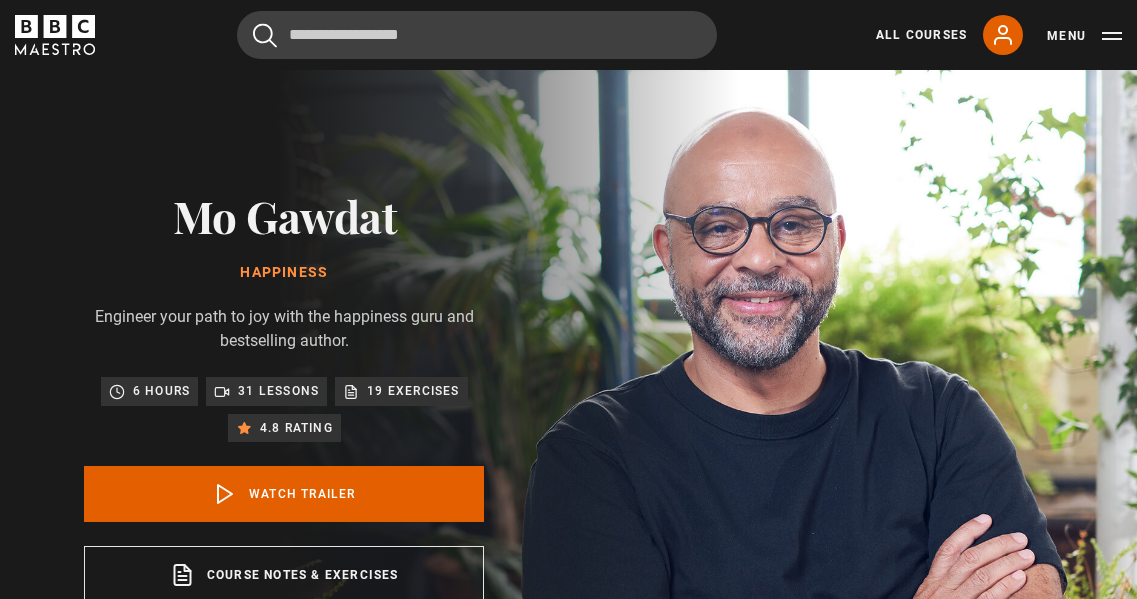 scroll, scrollTop: 0, scrollLeft: 0, axis: both 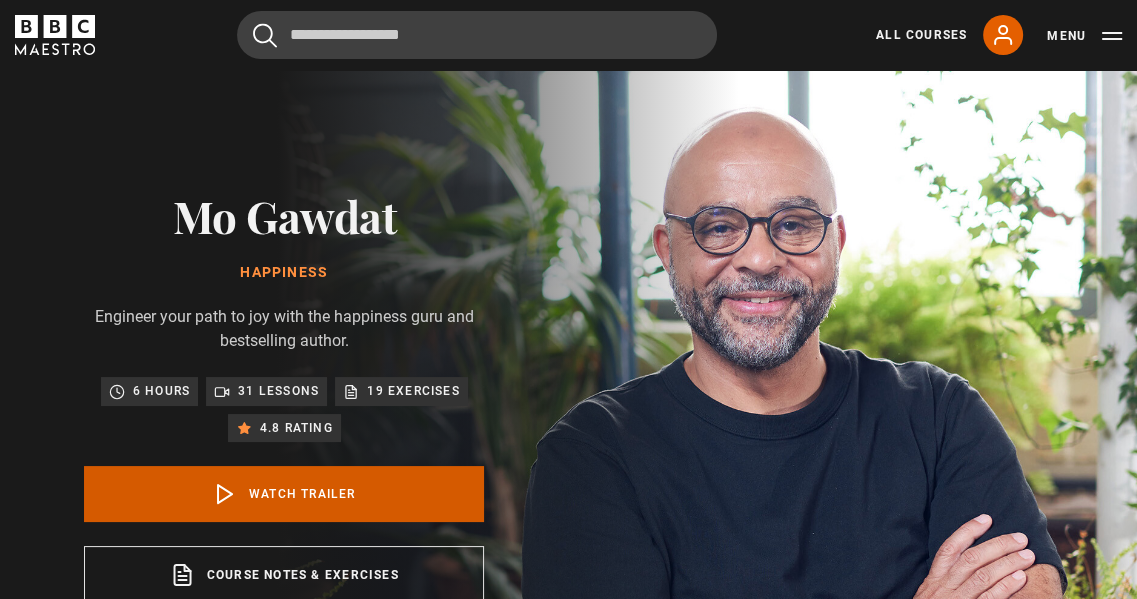 click on "Watch Trailer" at bounding box center [284, 494] 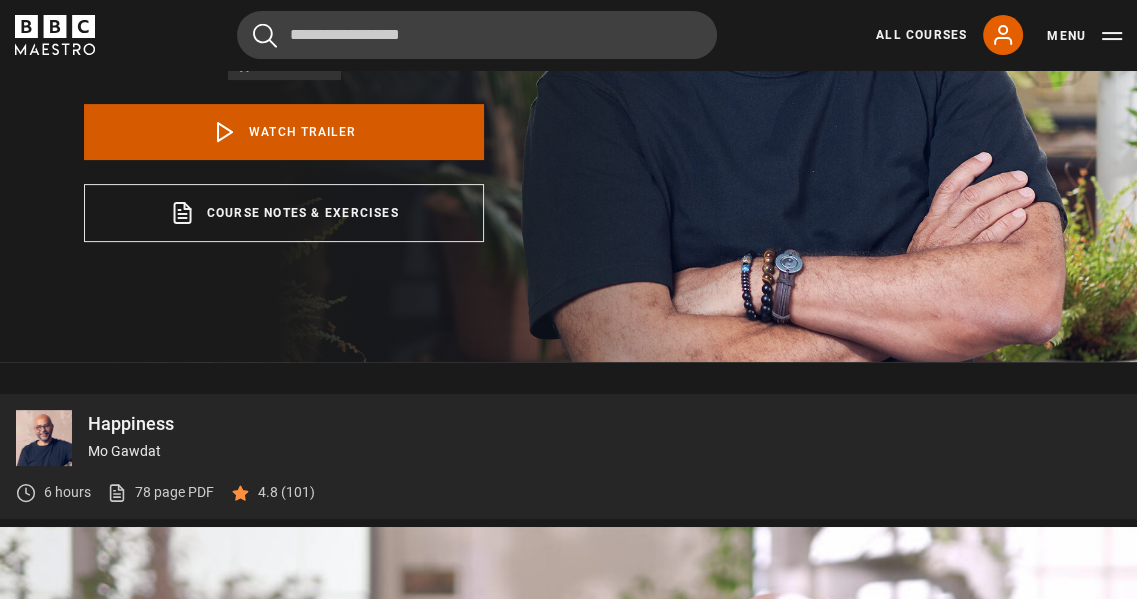 scroll, scrollTop: 916, scrollLeft: 0, axis: vertical 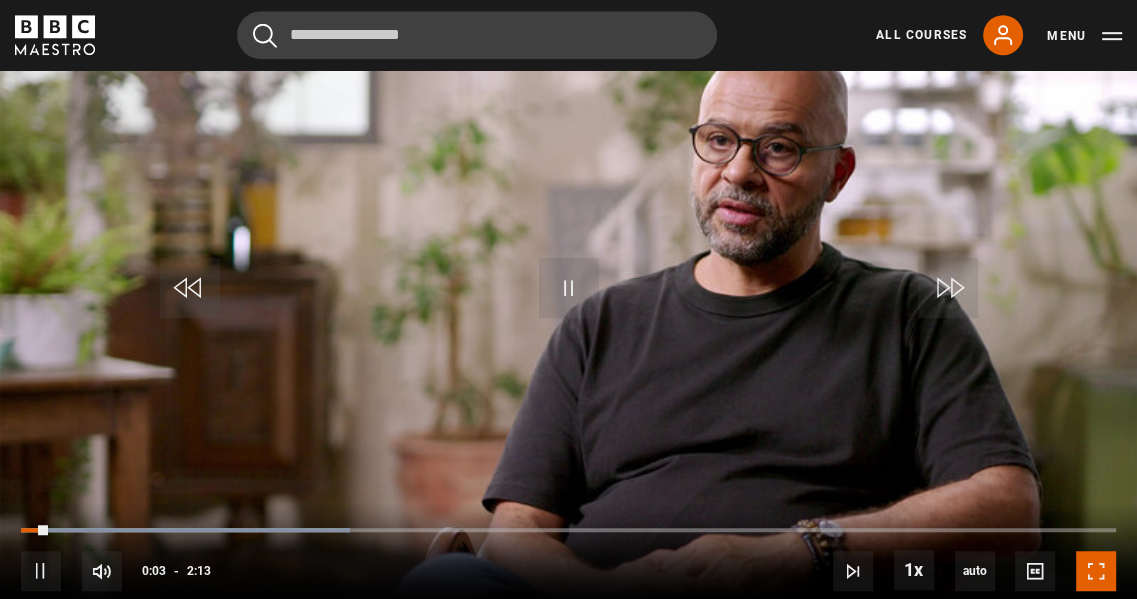 click at bounding box center (1096, 571) 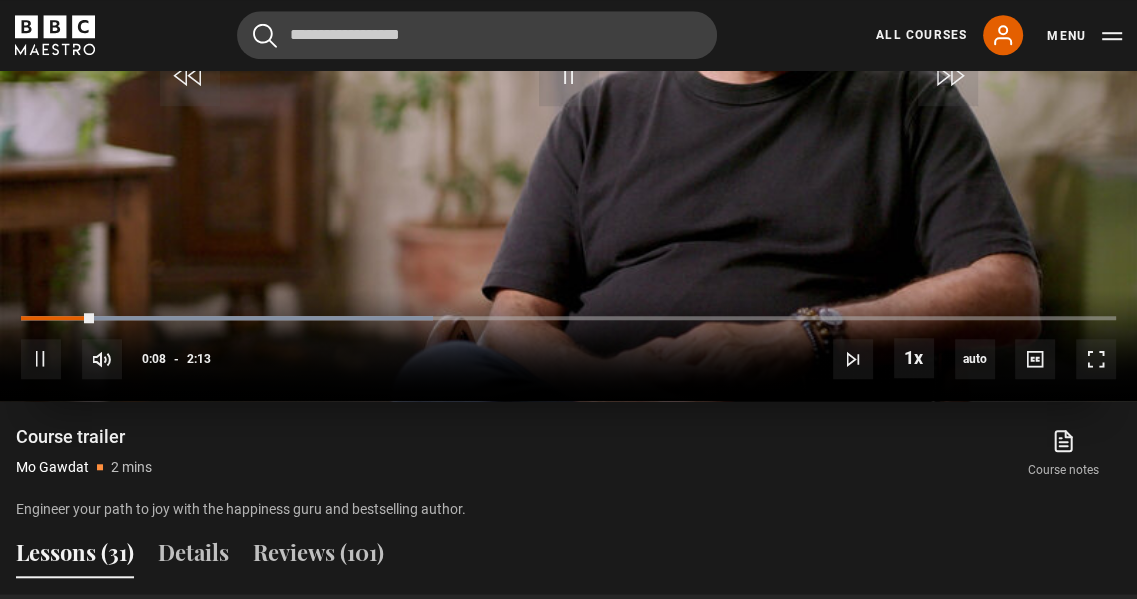 scroll, scrollTop: 1136, scrollLeft: 0, axis: vertical 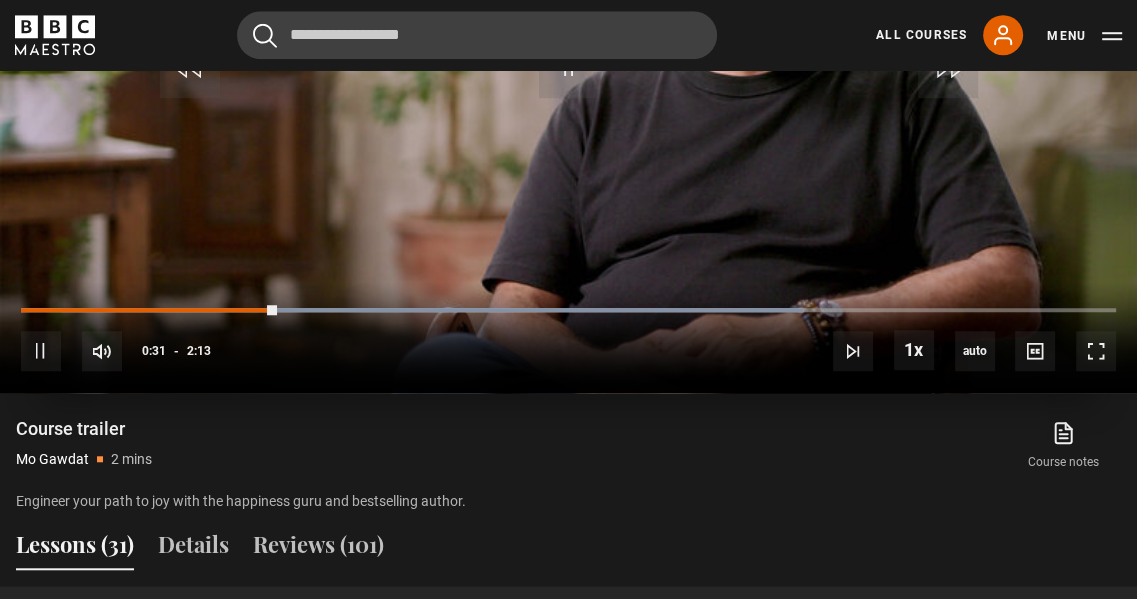 click at bounding box center (568, 73) 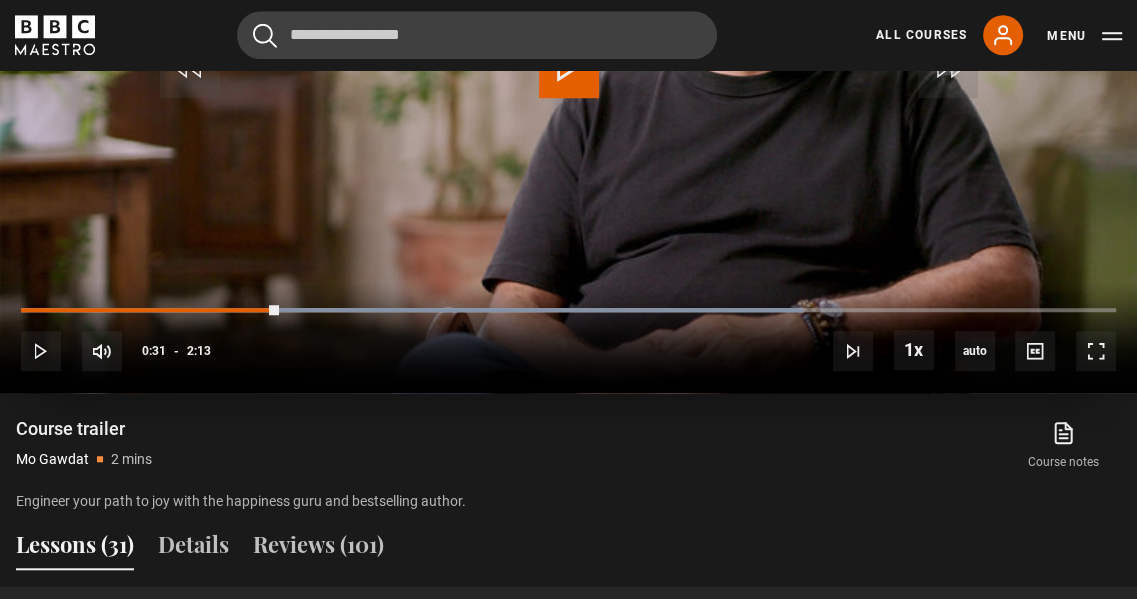click at bounding box center [568, 73] 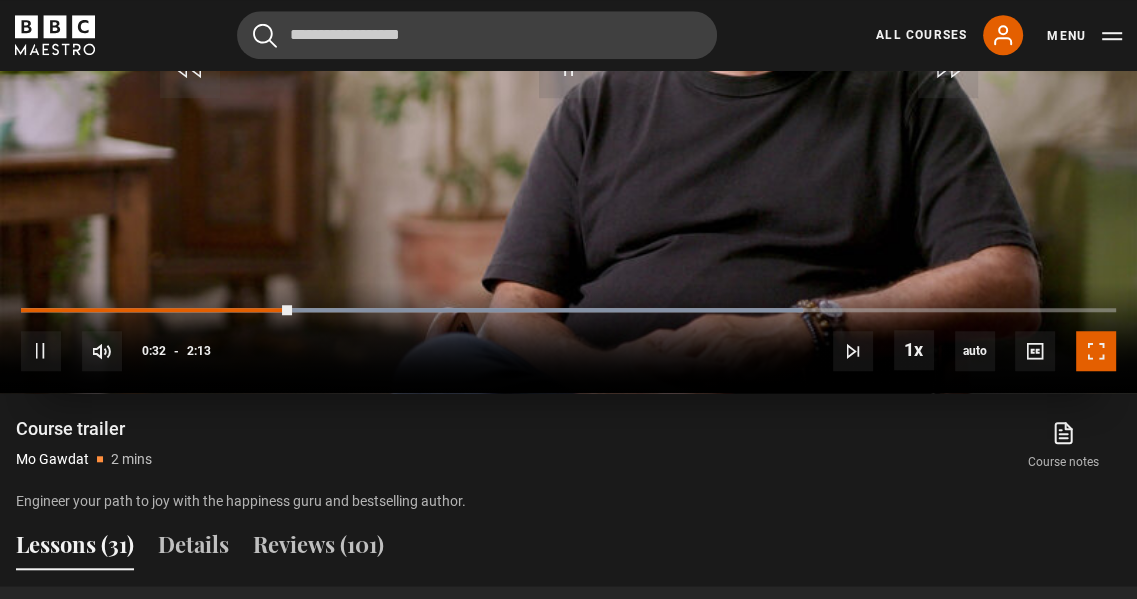 click at bounding box center [1096, 351] 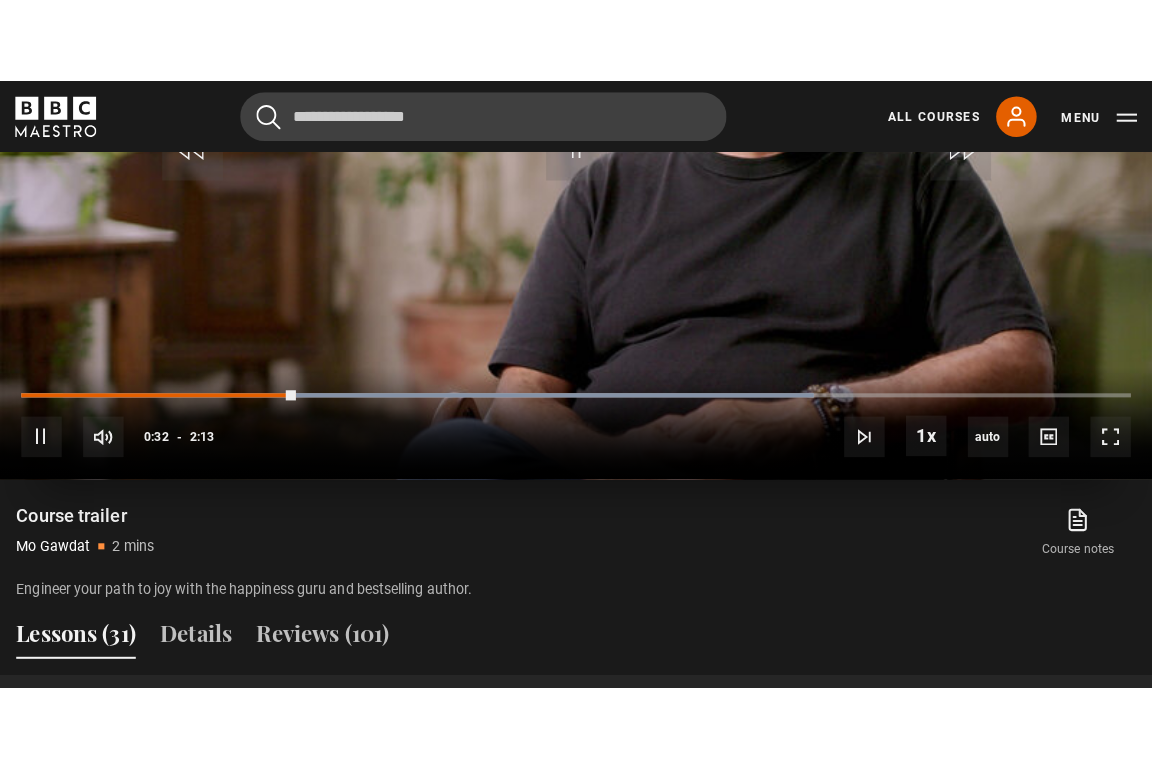 scroll, scrollTop: 929, scrollLeft: 0, axis: vertical 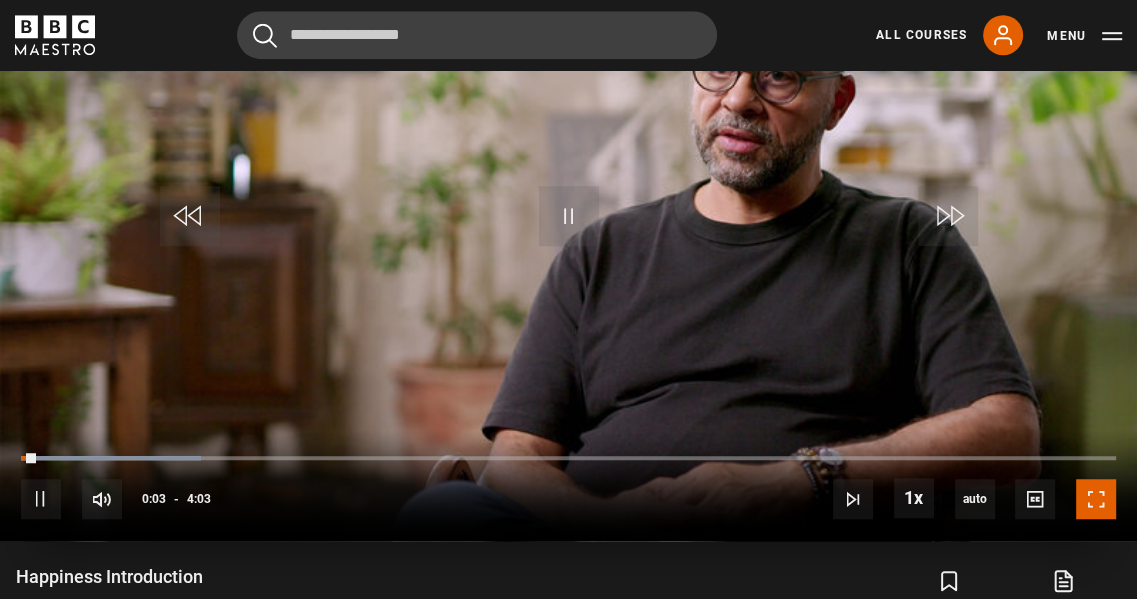 click at bounding box center [1096, 499] 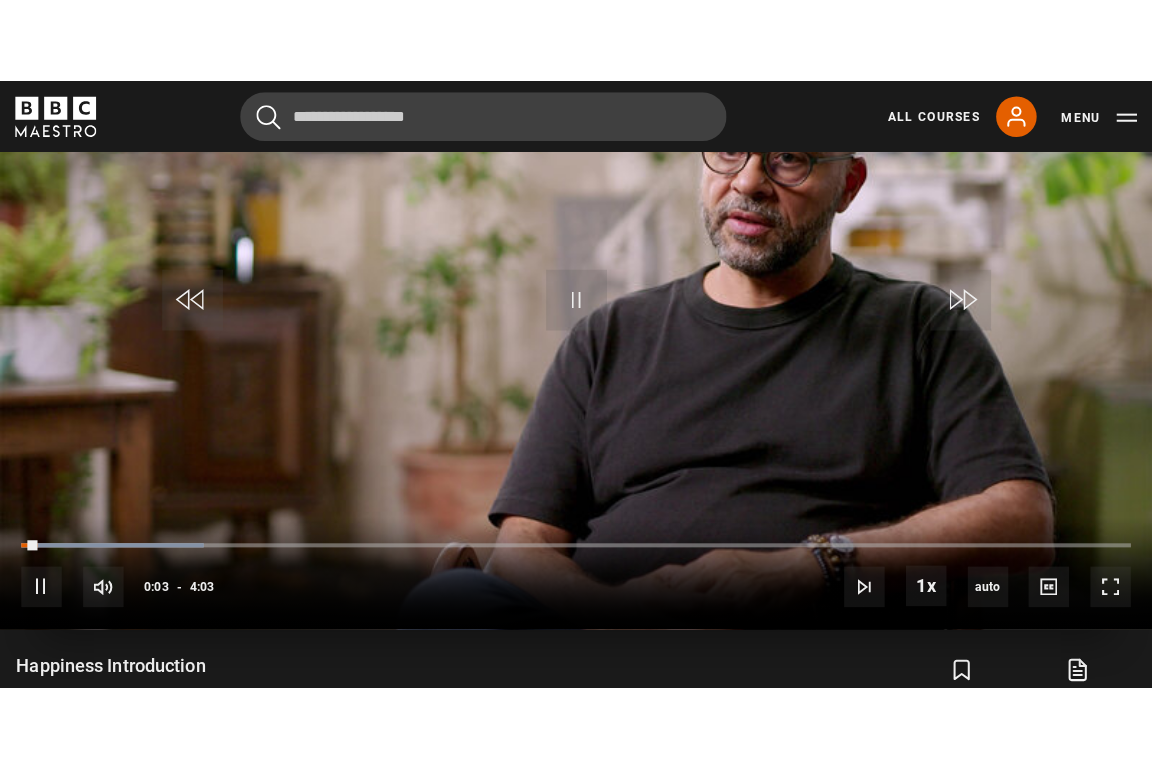 scroll, scrollTop: 929, scrollLeft: 0, axis: vertical 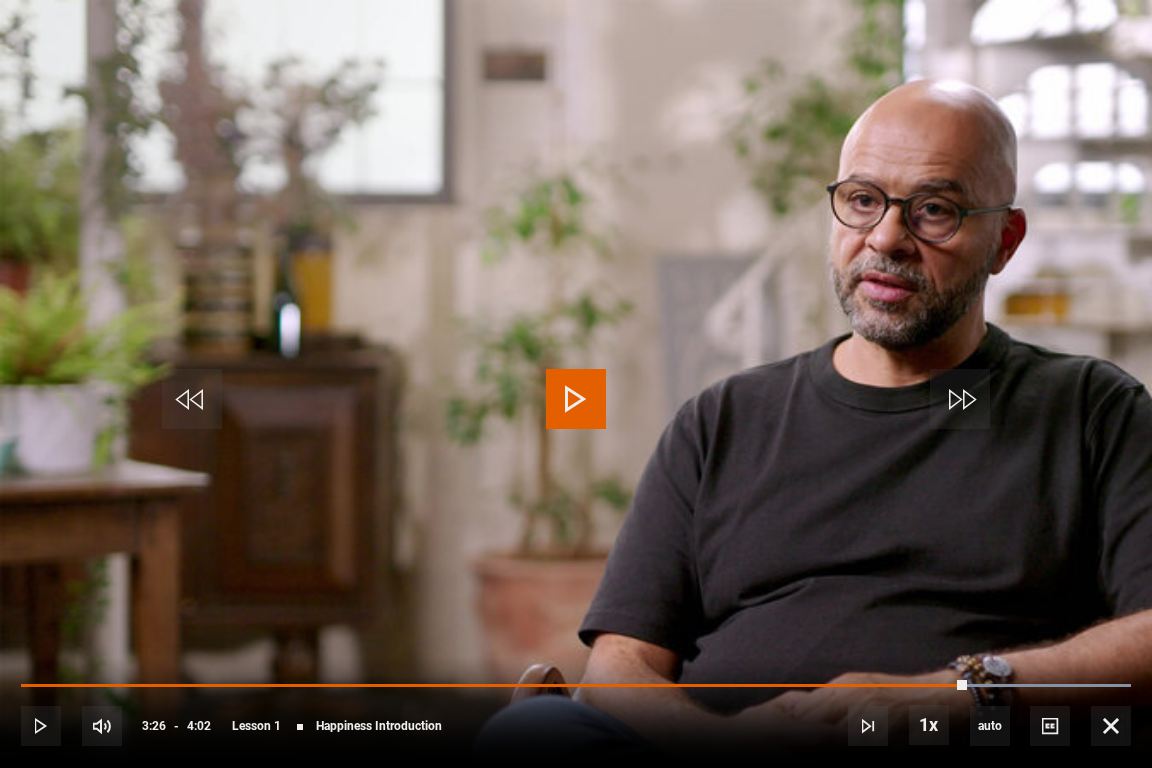 click at bounding box center [576, 384] 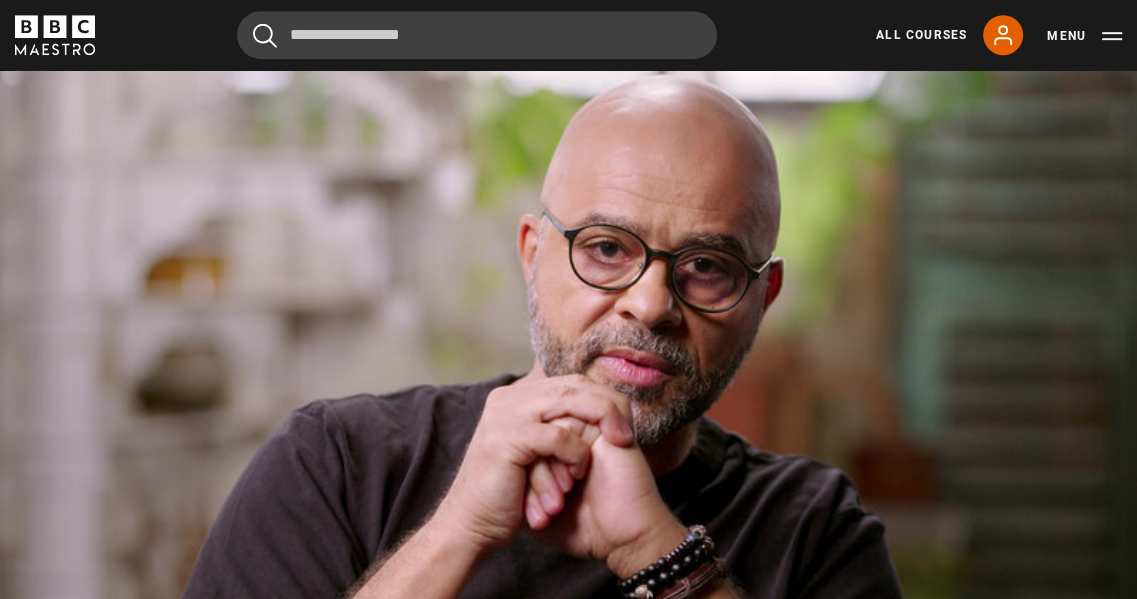 scroll, scrollTop: 950, scrollLeft: 0, axis: vertical 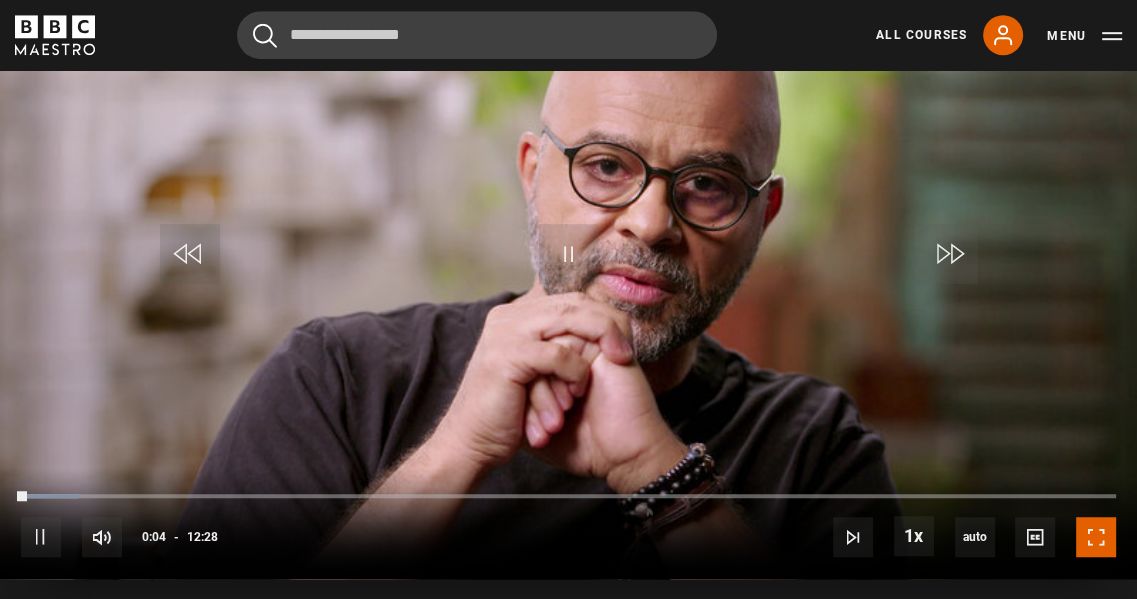 click at bounding box center (1096, 537) 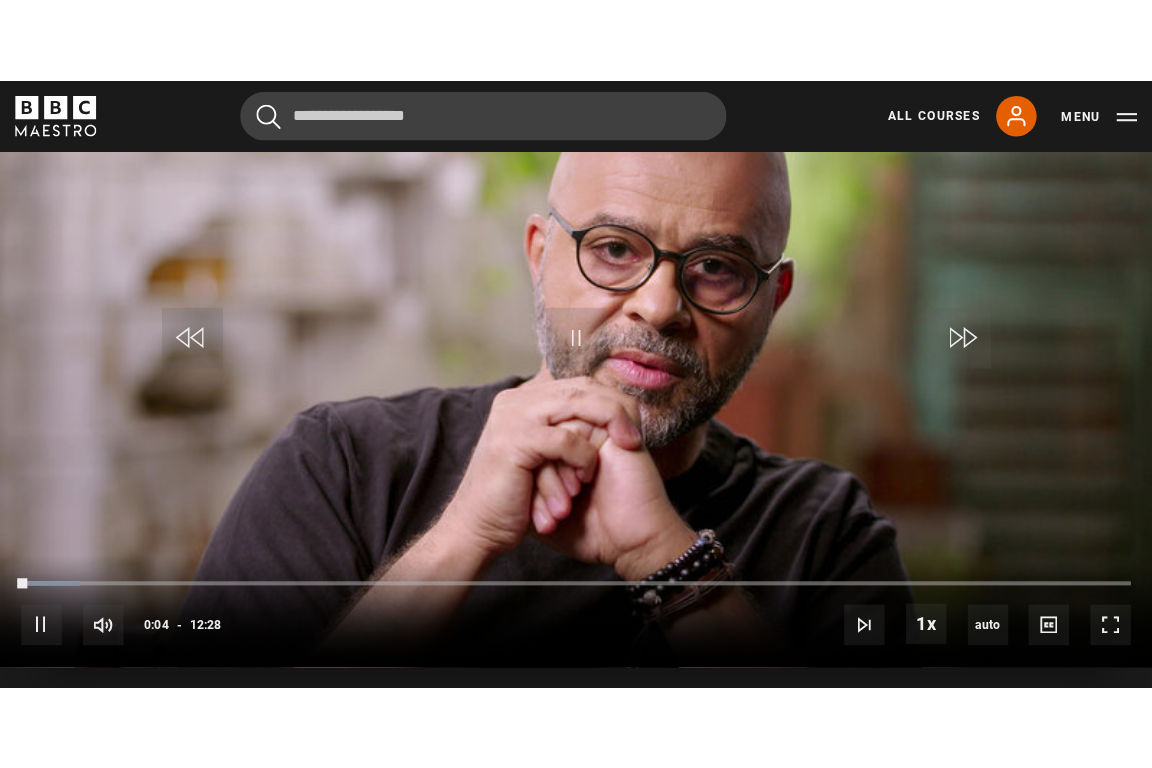 scroll, scrollTop: 929, scrollLeft: 0, axis: vertical 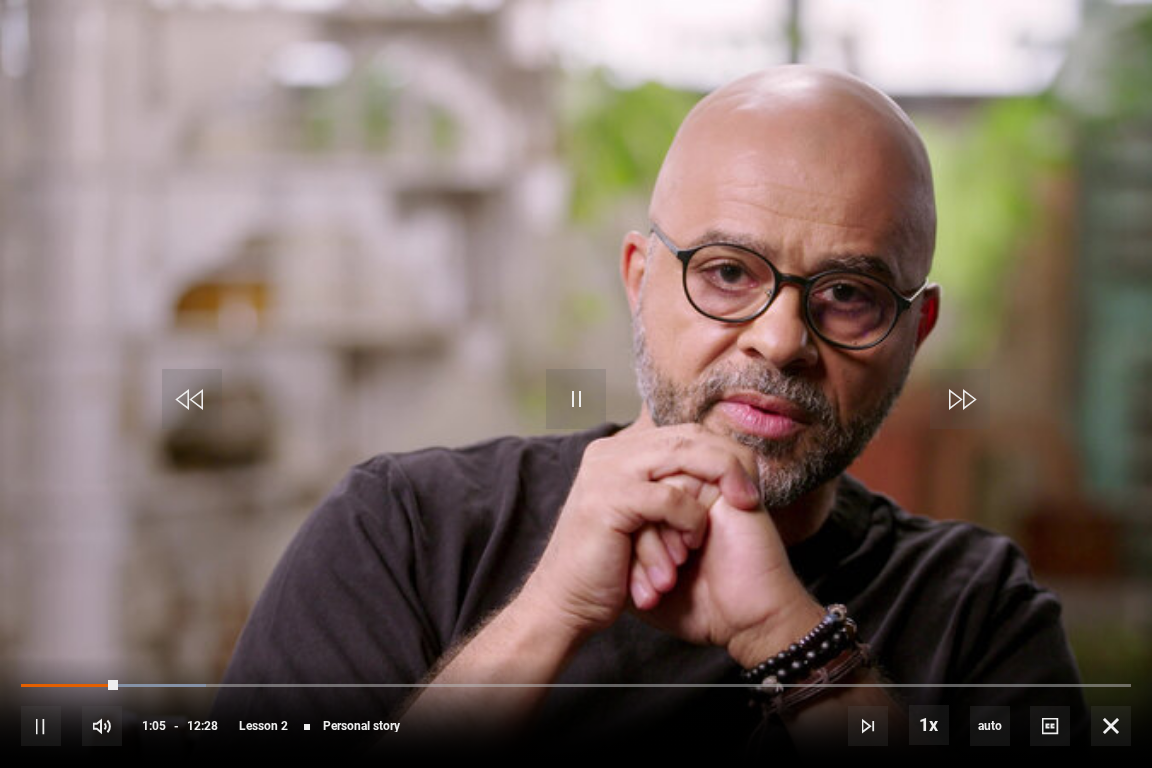 click on "10s Skip Back 10 seconds Pause 10s Skip Forward 10 seconds Loaded :  16.71% 00:45 01:05 Pause Mute Current Time  1:05 - Duration  12:28
[FULL_NAME]
Lesson 2
Personal story
1x Playback Rate 2x 1.5x 1x , selected 0.5x auto Quality 360p 720p 1080p 2160p Auto , selected Captions captions off , selected English  Captions" at bounding box center [576, 712] 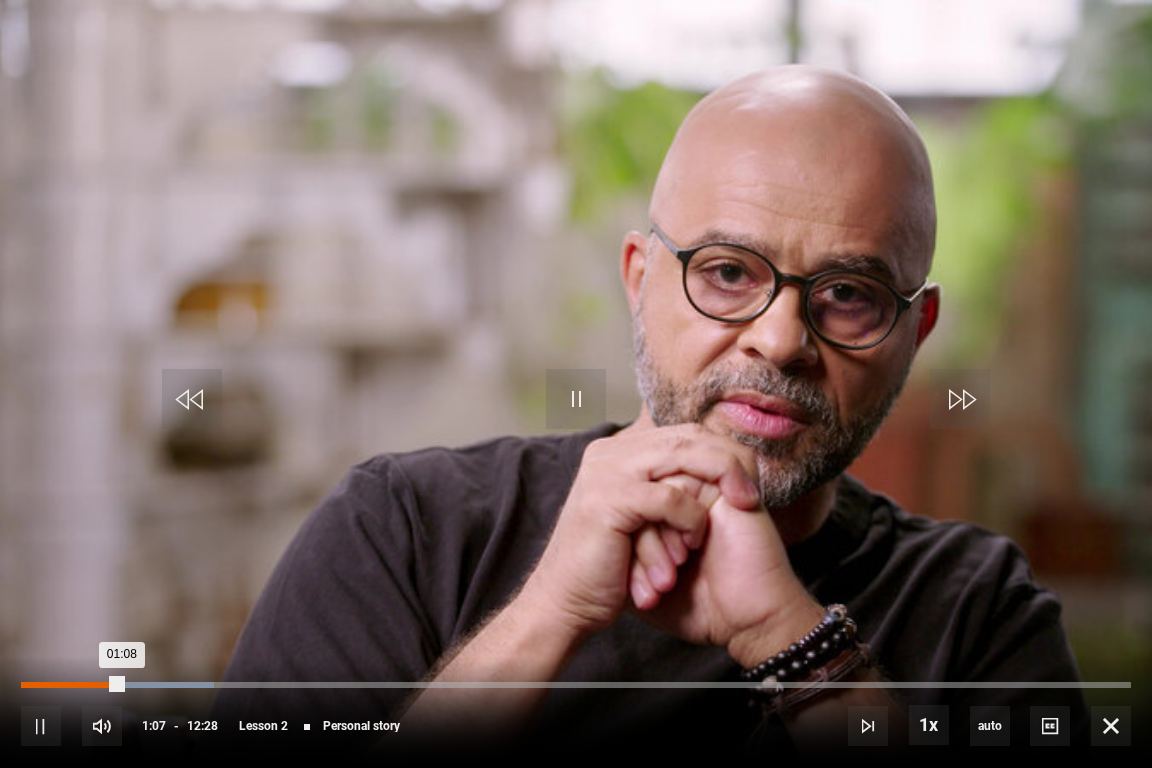 click on "Loaded :  17.38% 00:47 01:08" at bounding box center (576, 685) 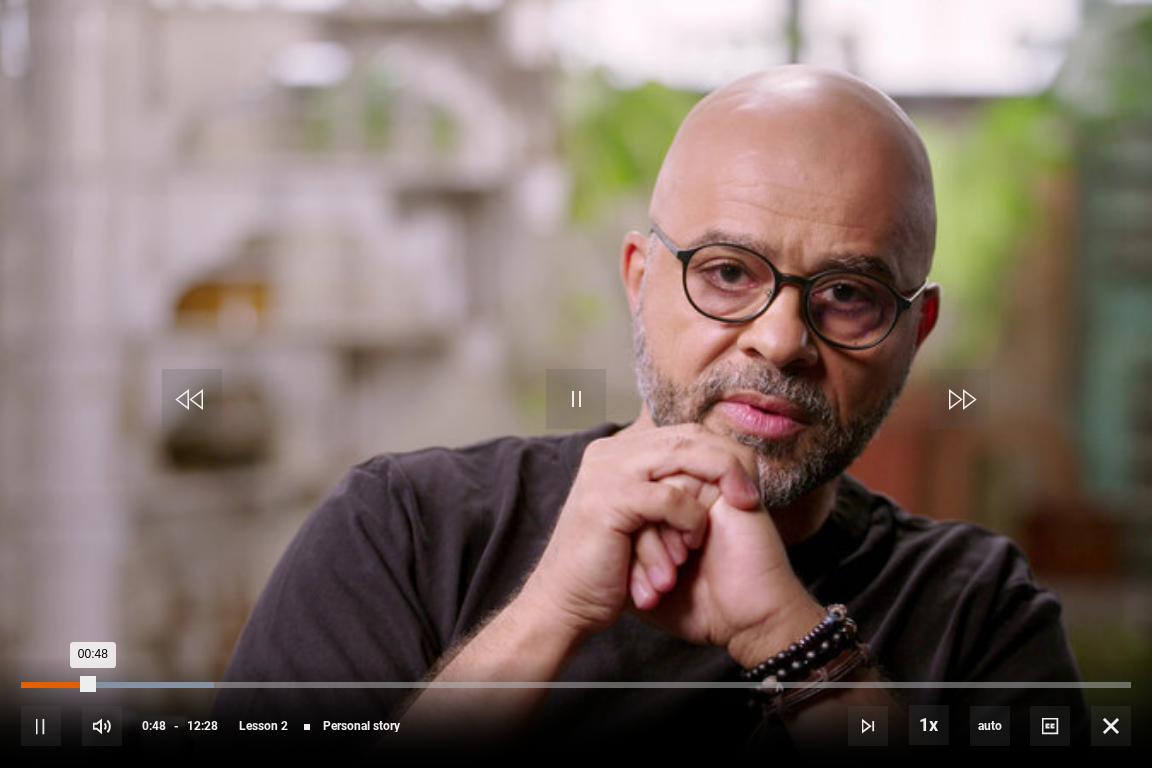 click on "00:48" at bounding box center (57, 685) 